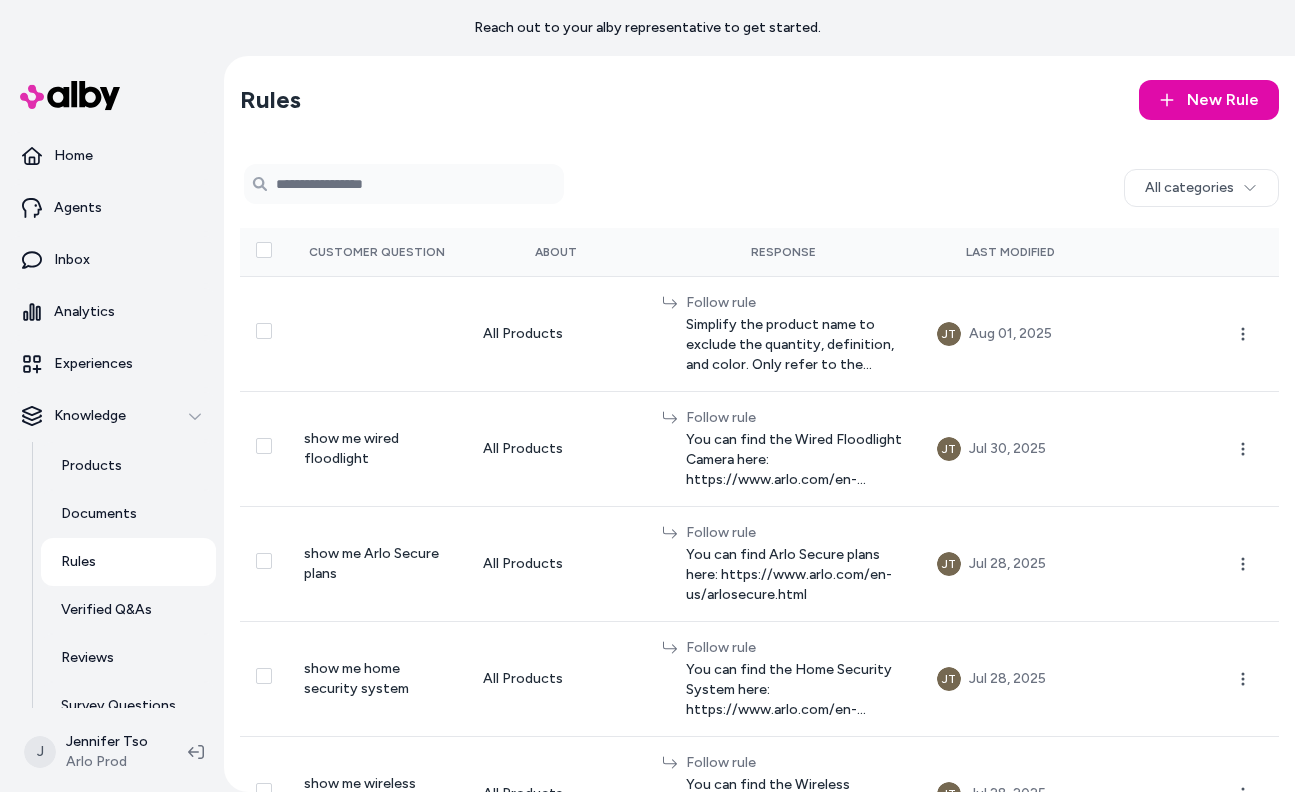 scroll, scrollTop: 0, scrollLeft: 0, axis: both 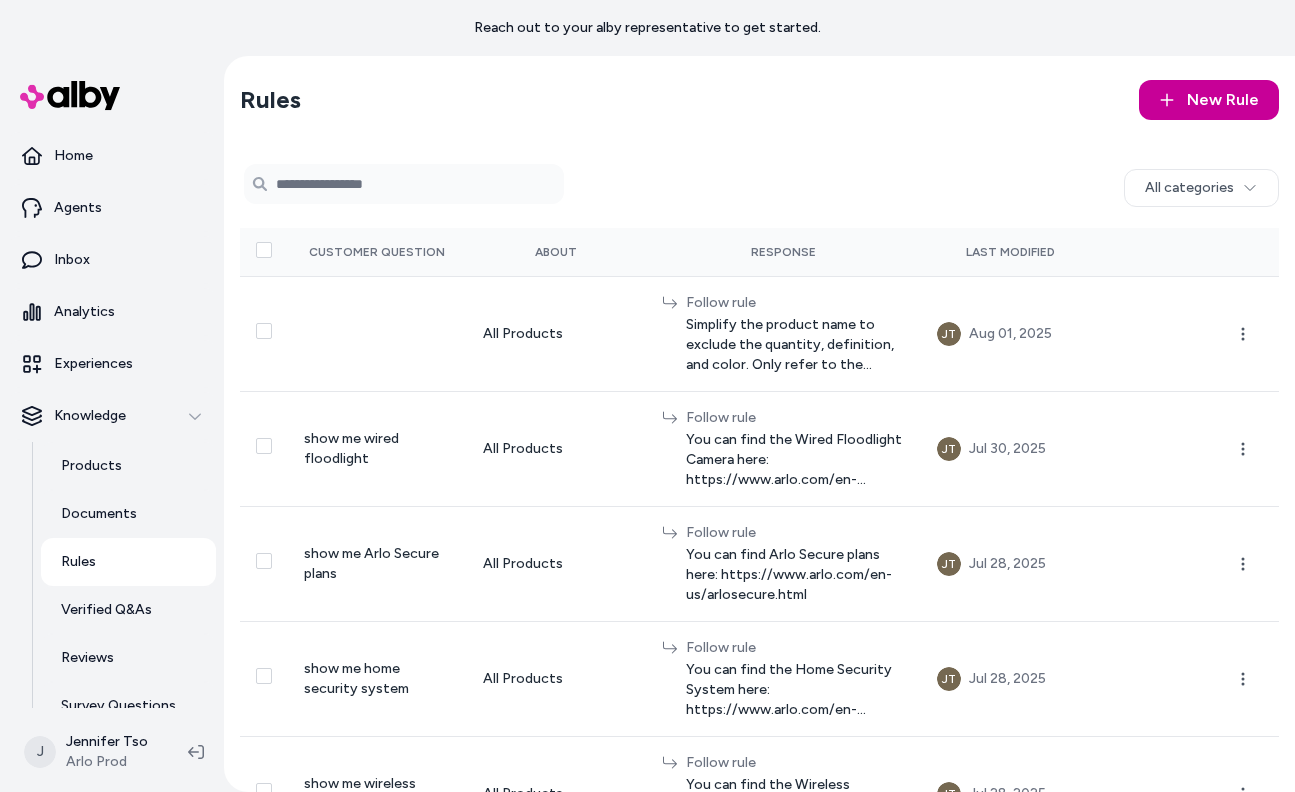 click on "New Rule" at bounding box center [1209, 100] 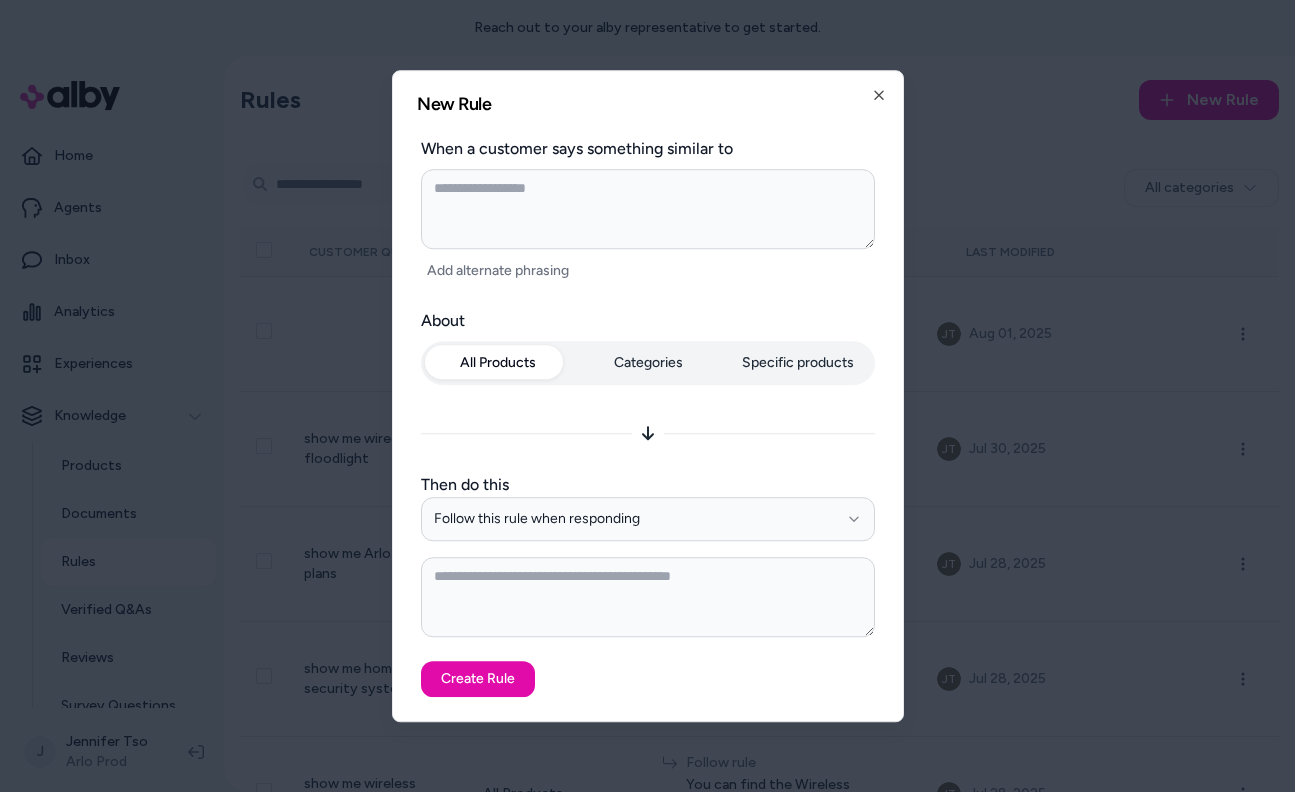 type on "*" 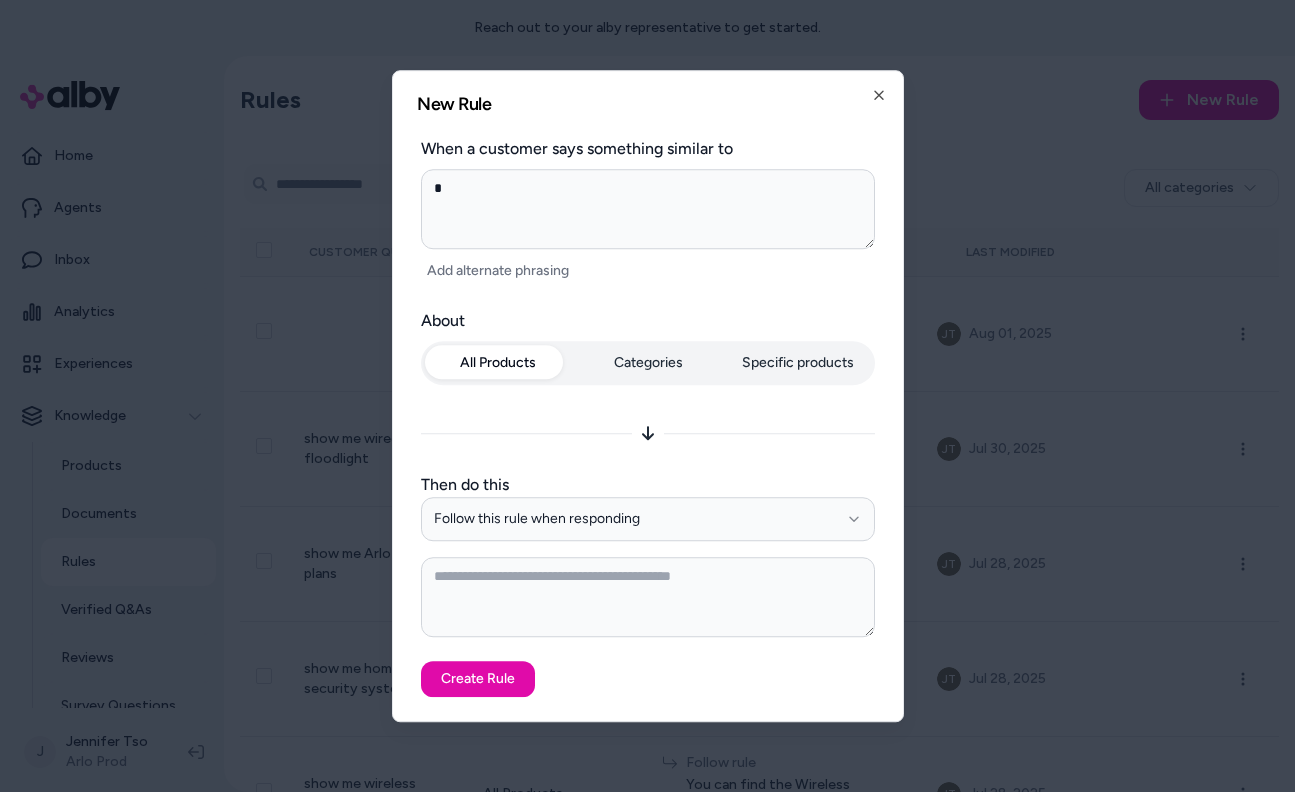 type on "*" 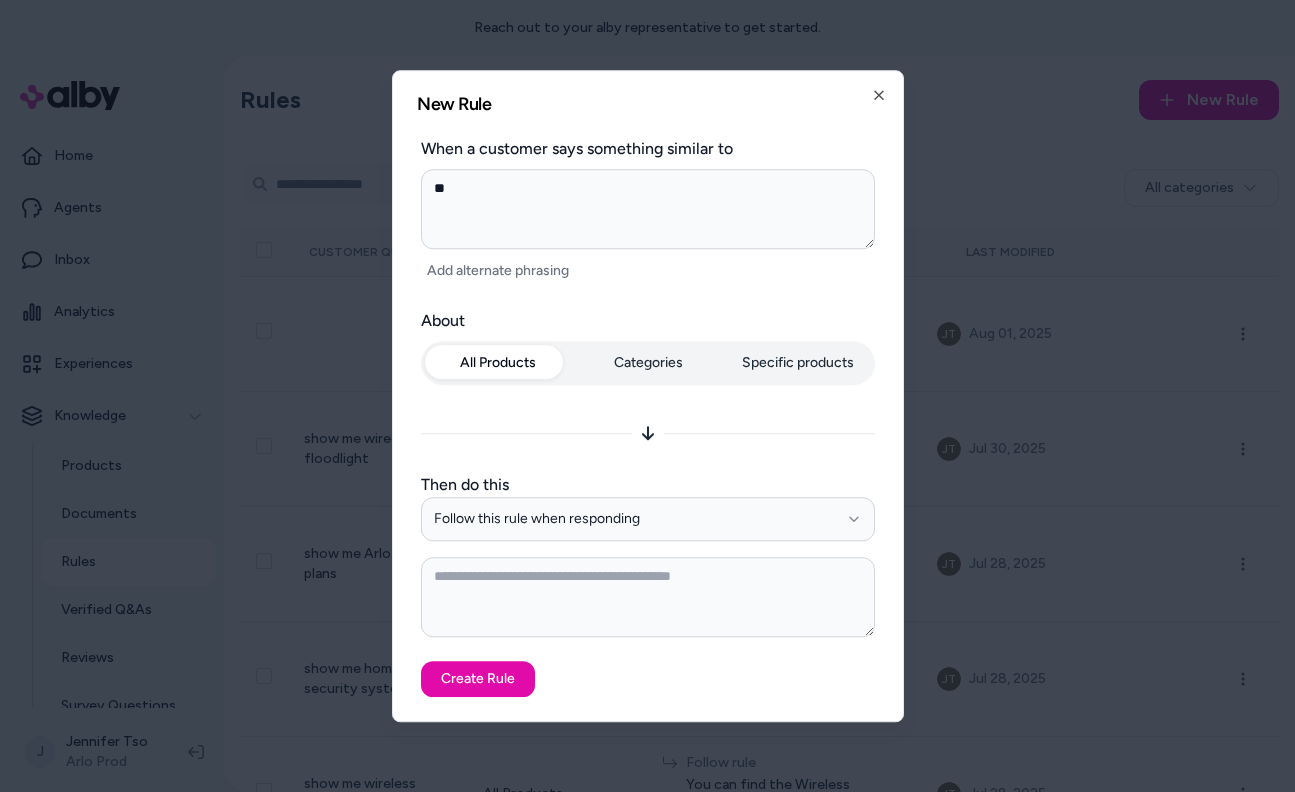 type on "***" 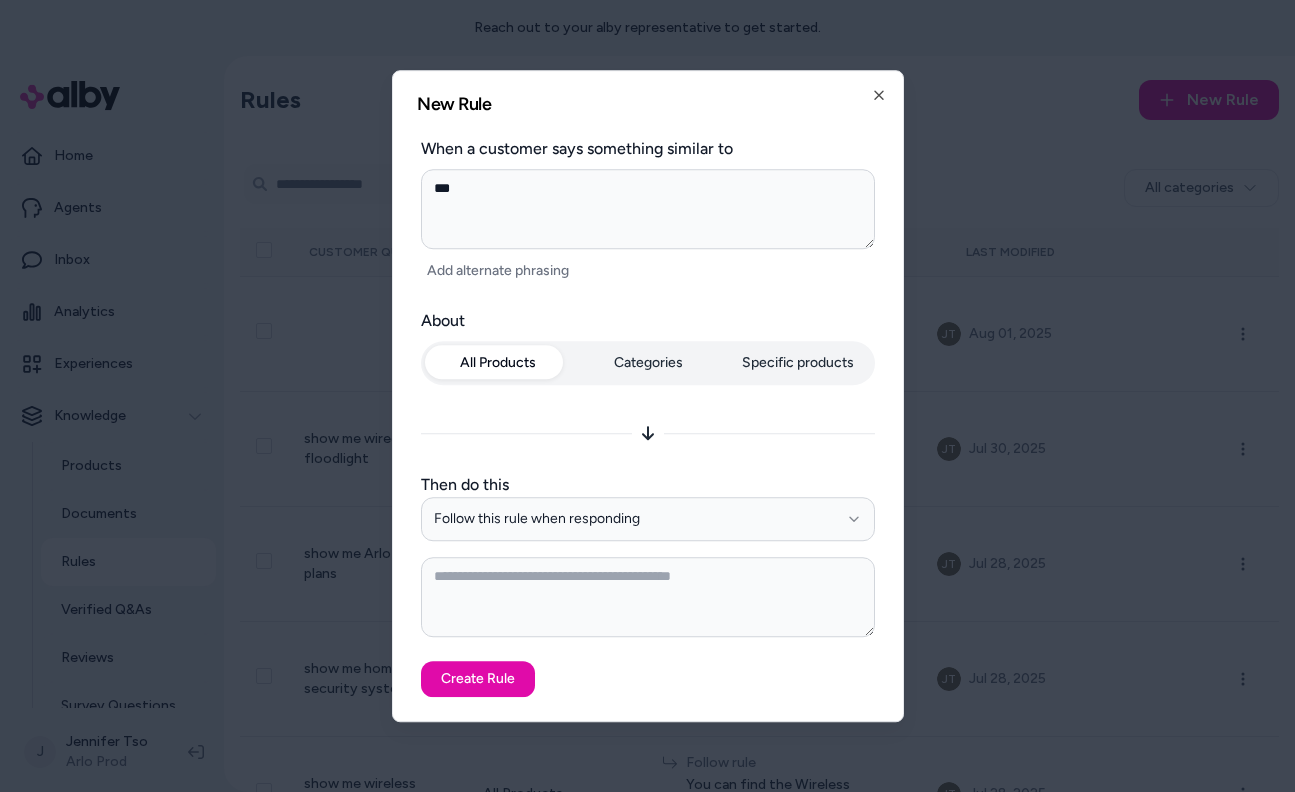 type on "****" 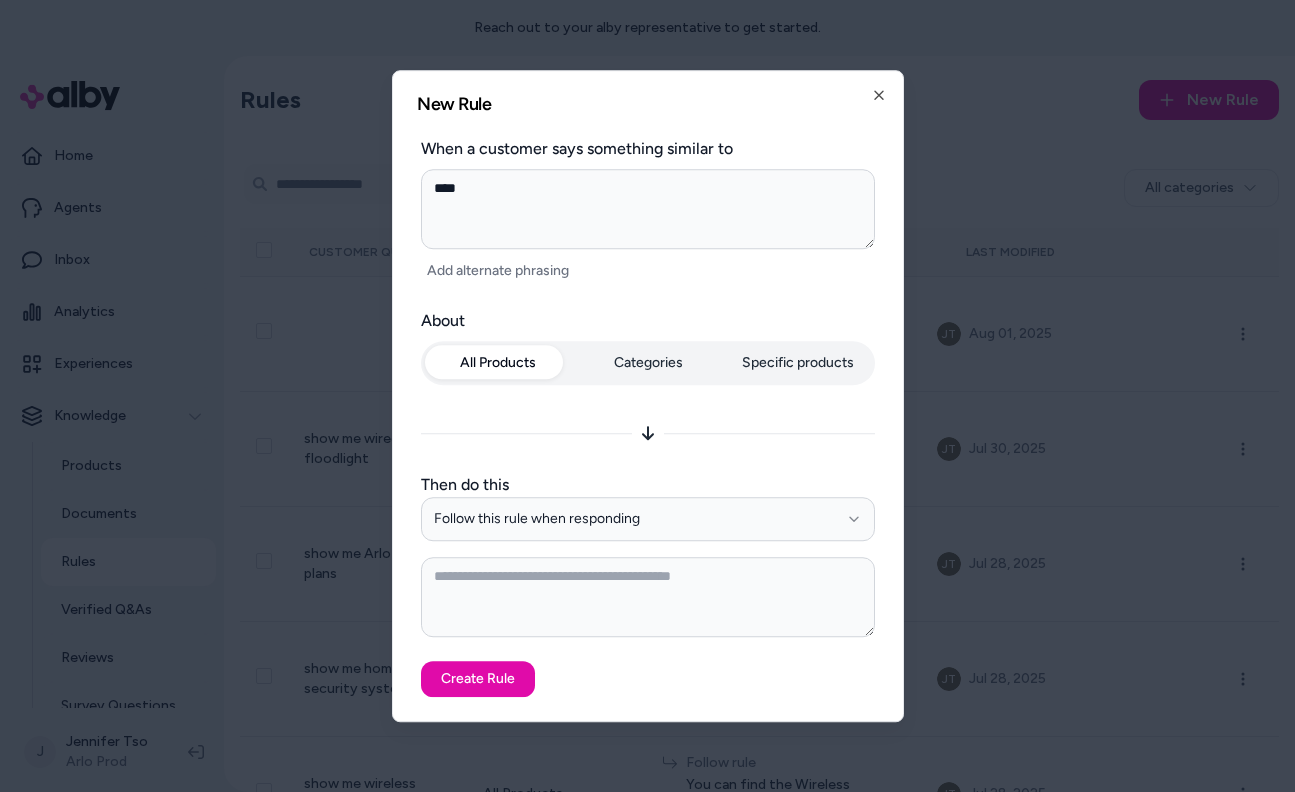 type on "*****" 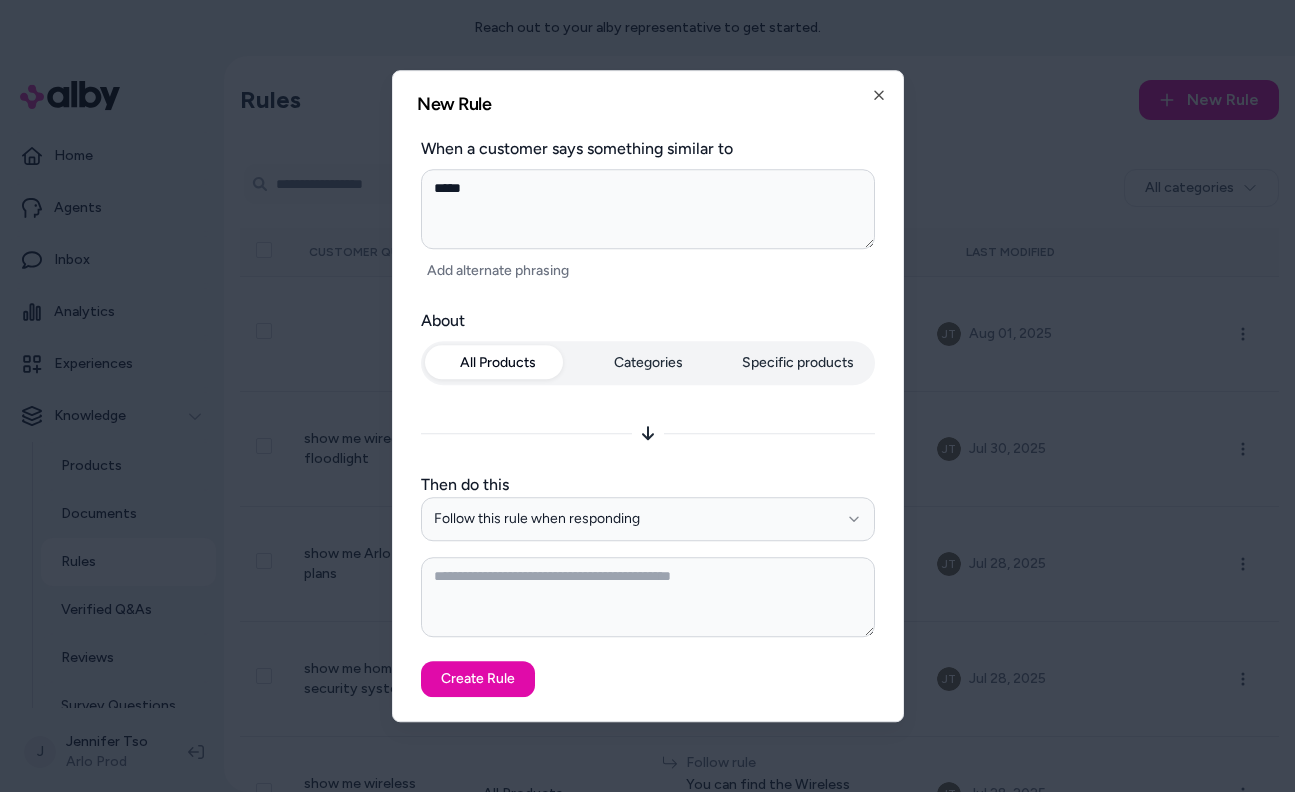 type on "******" 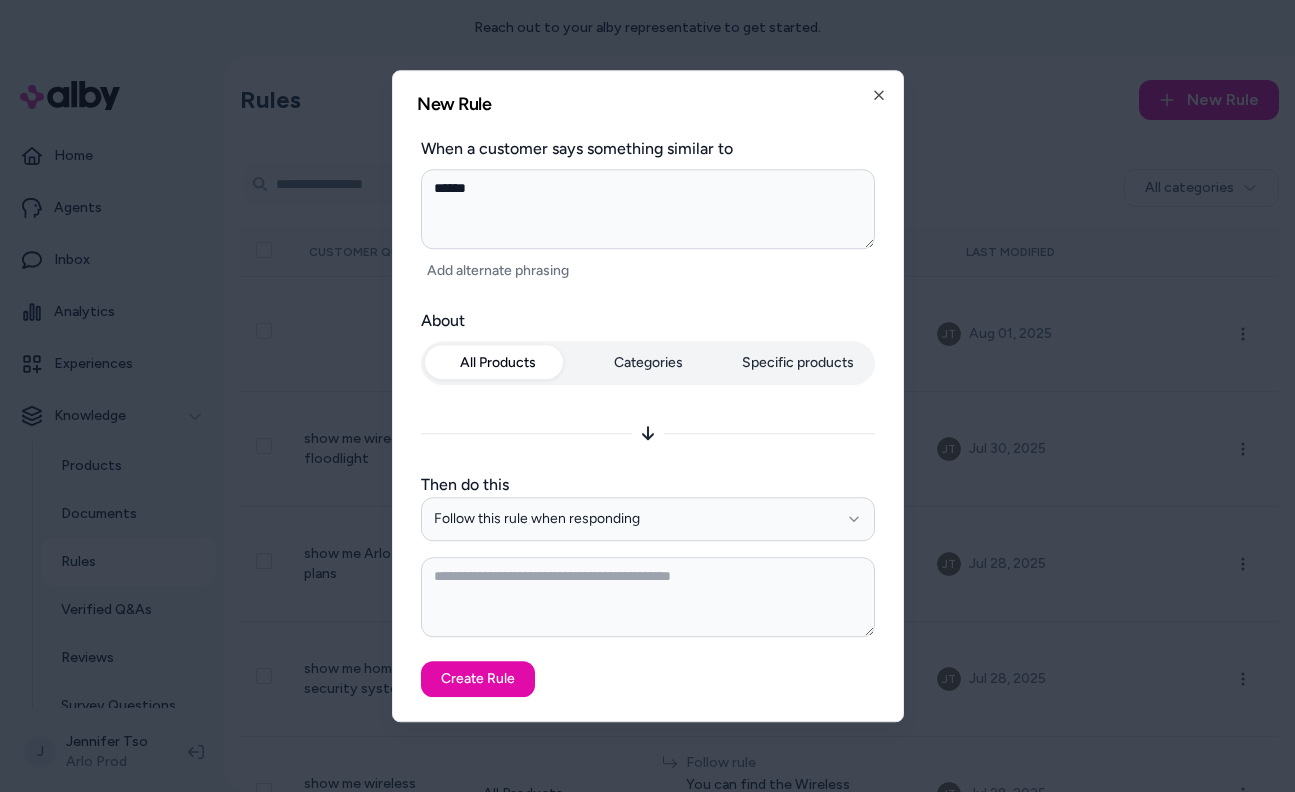 type on "******" 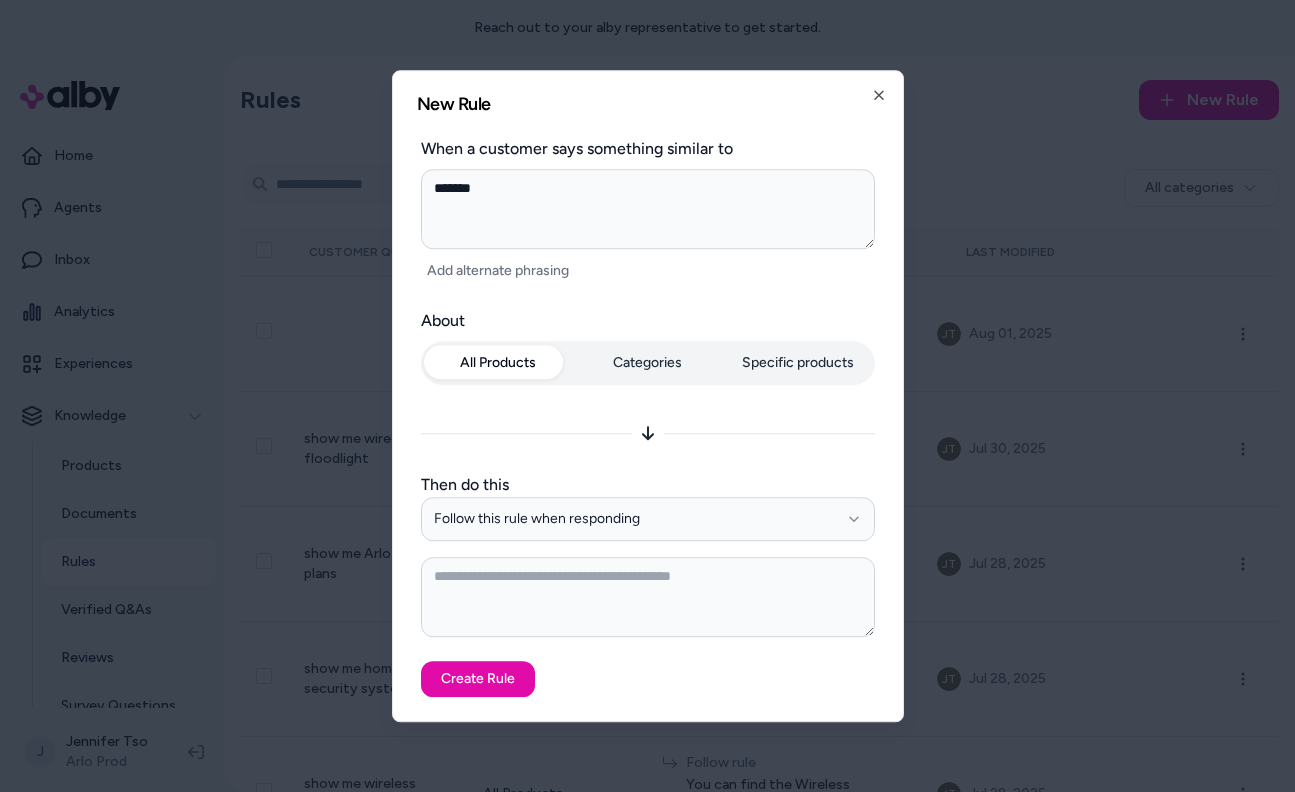 type on "******" 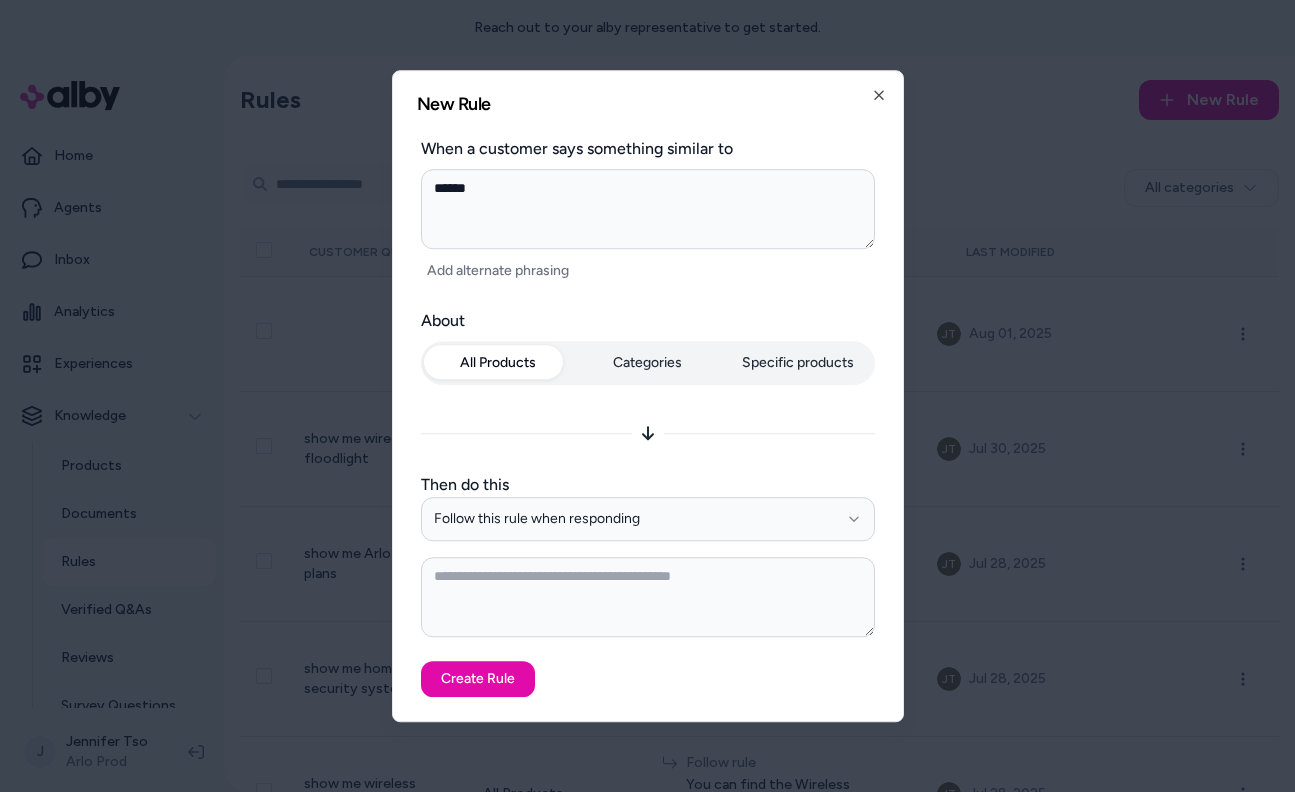 type on "******" 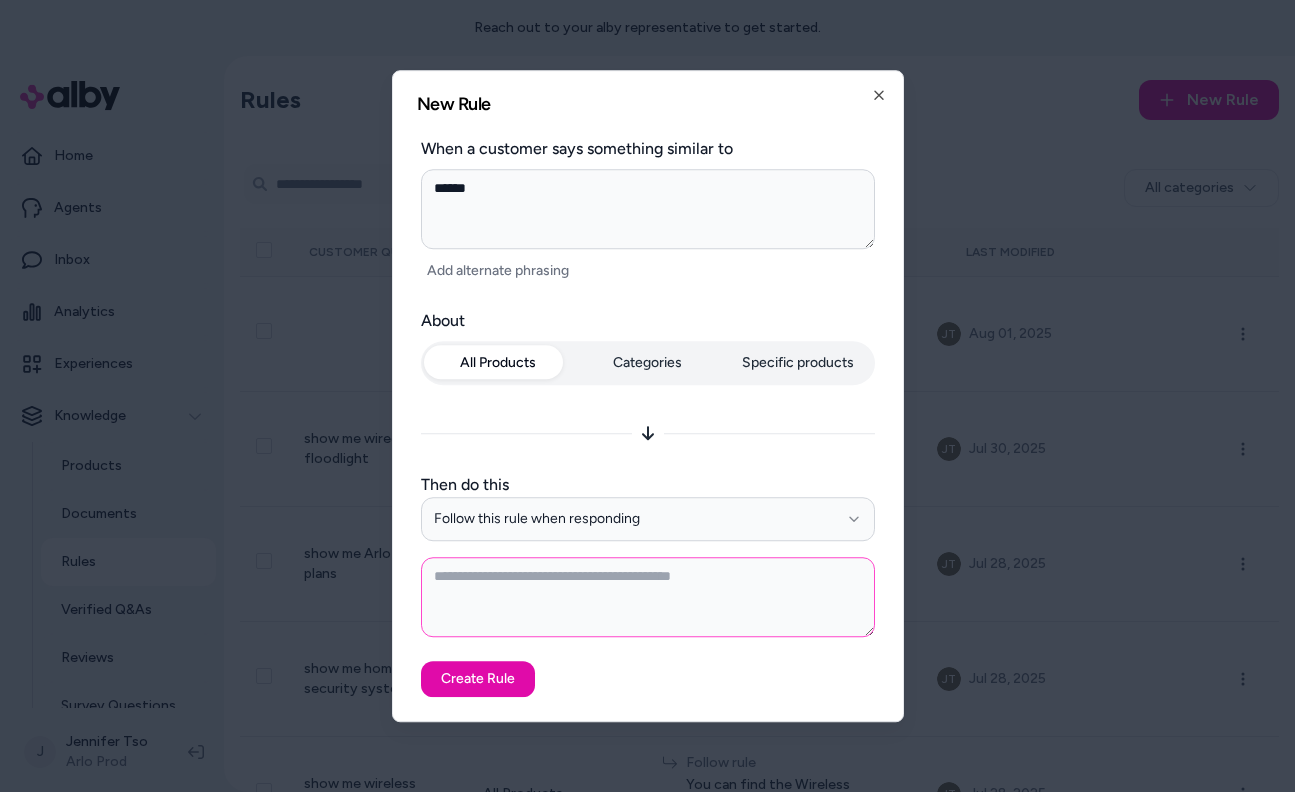 click at bounding box center (648, 597) 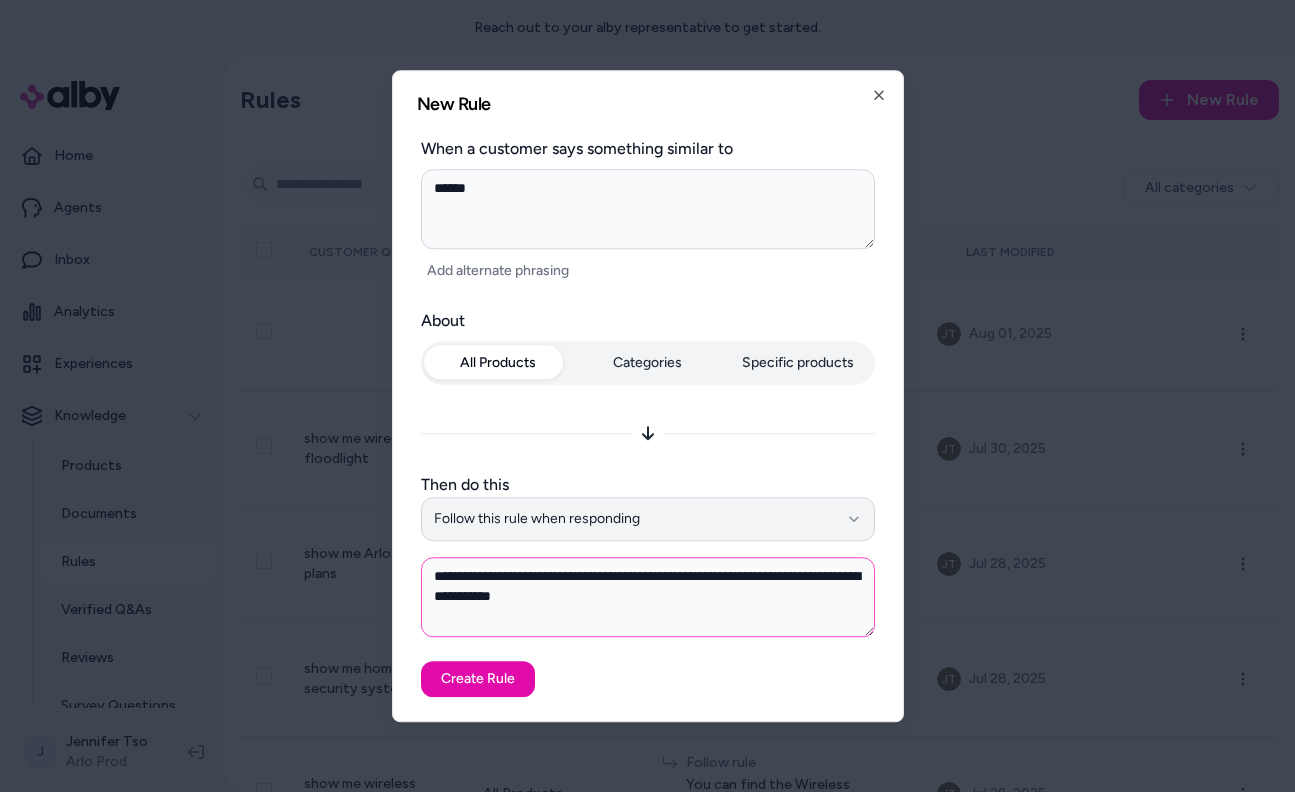 type on "**********" 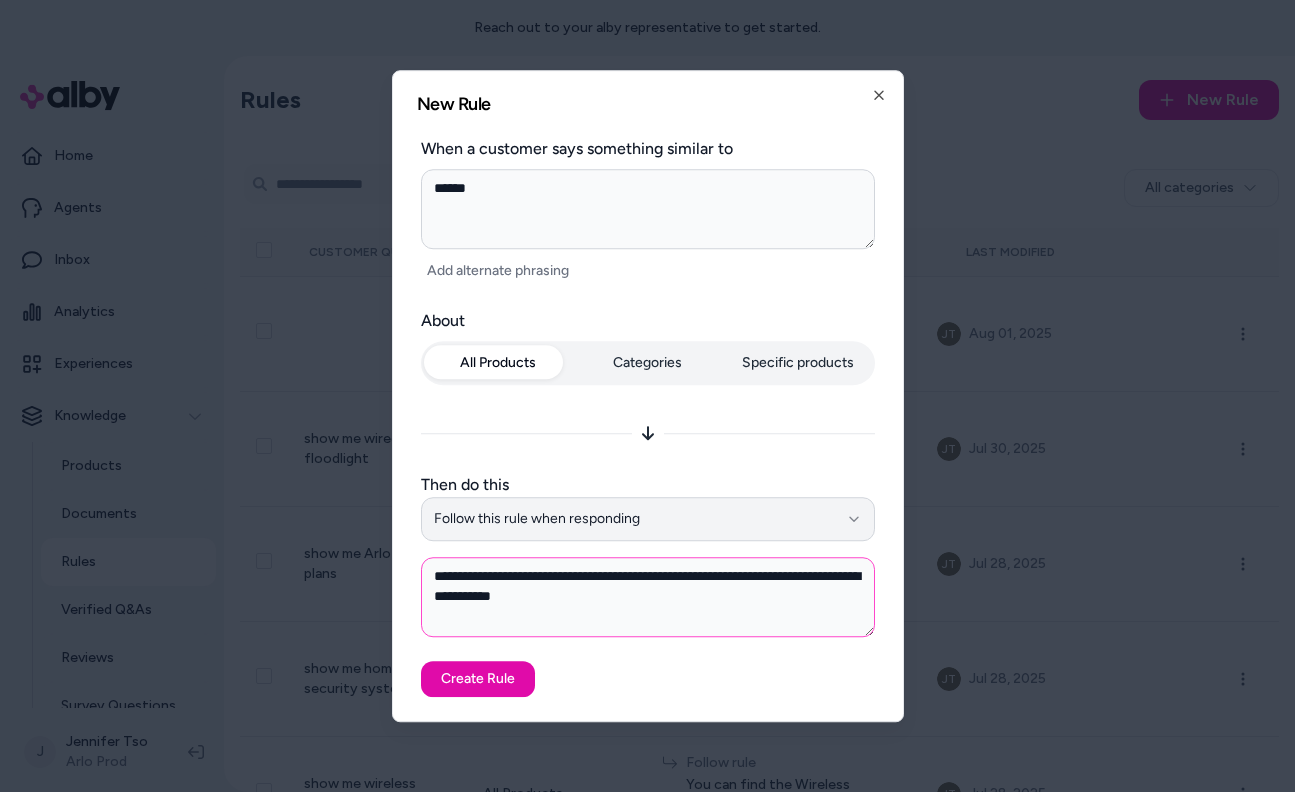 type on "*" 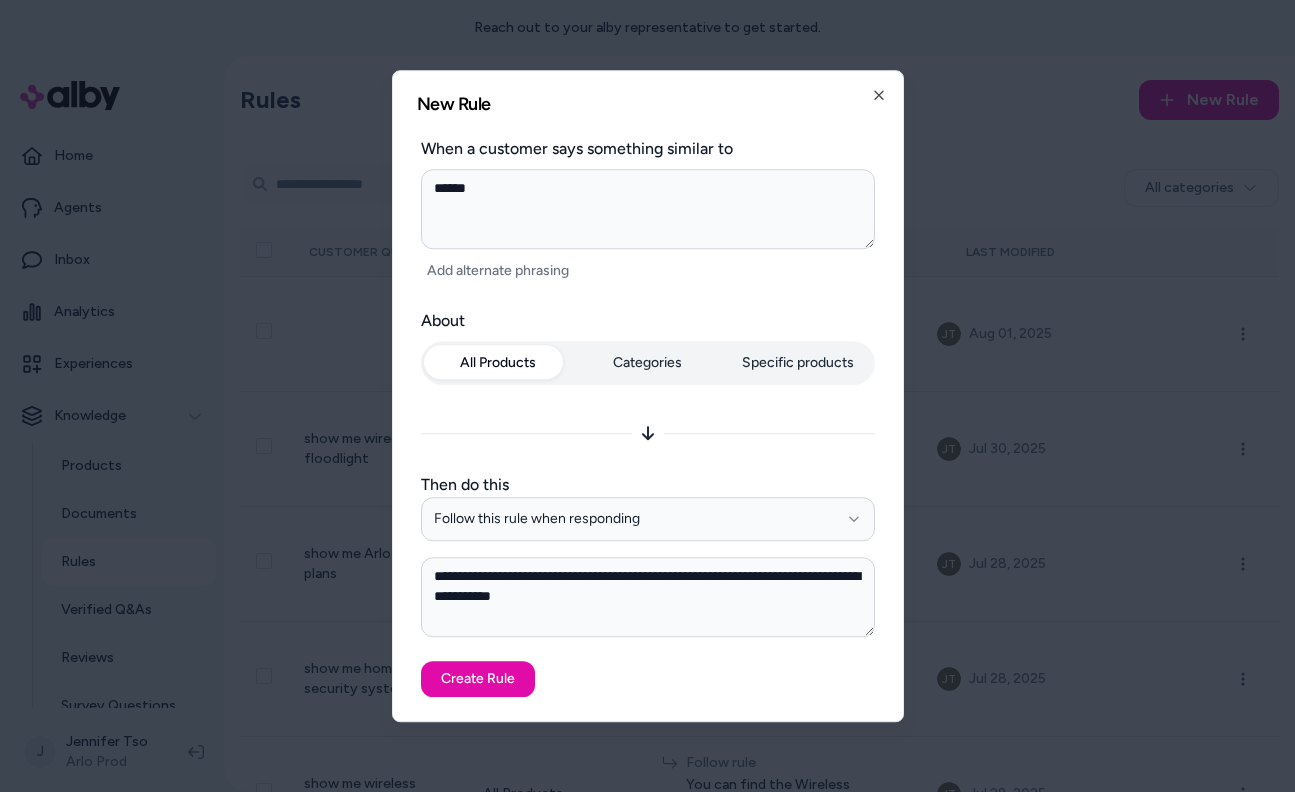 click on "**********" at bounding box center (648, 473) 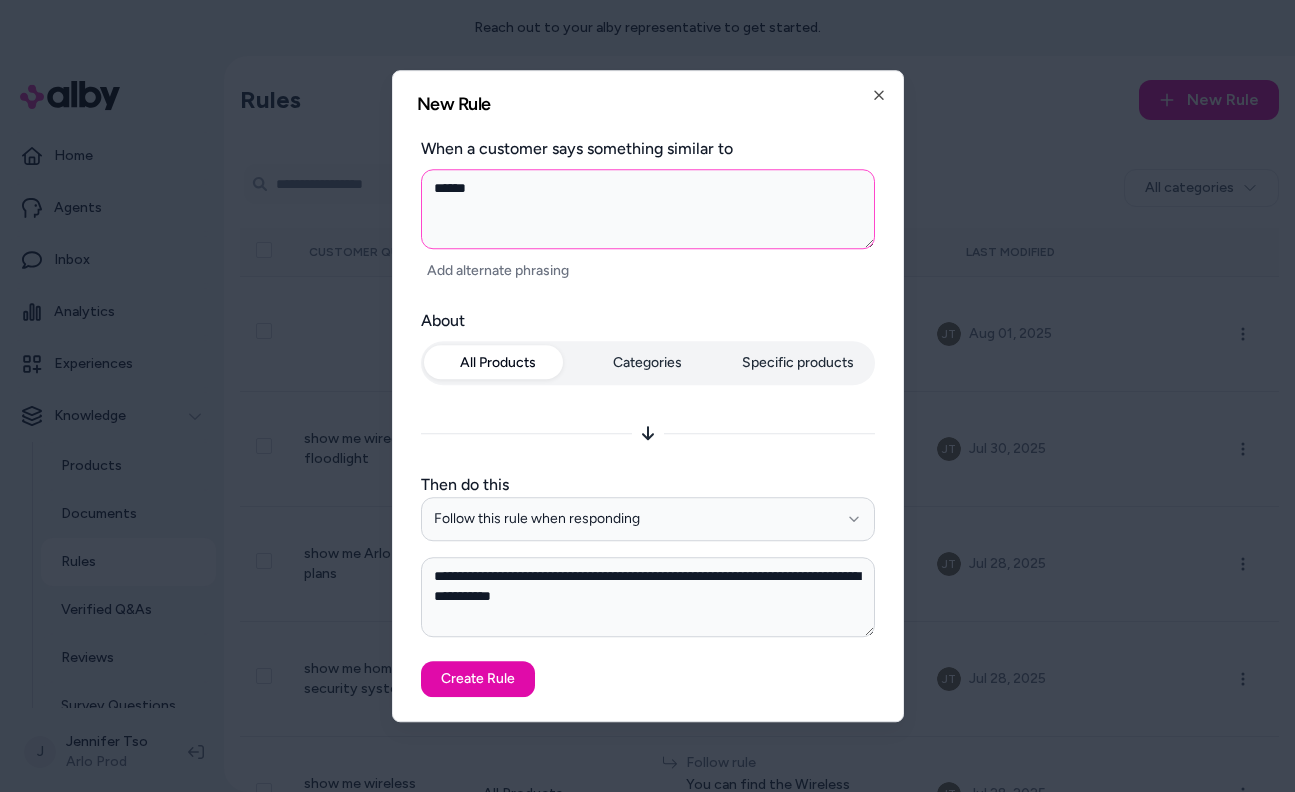 click on "******" at bounding box center (648, 209) 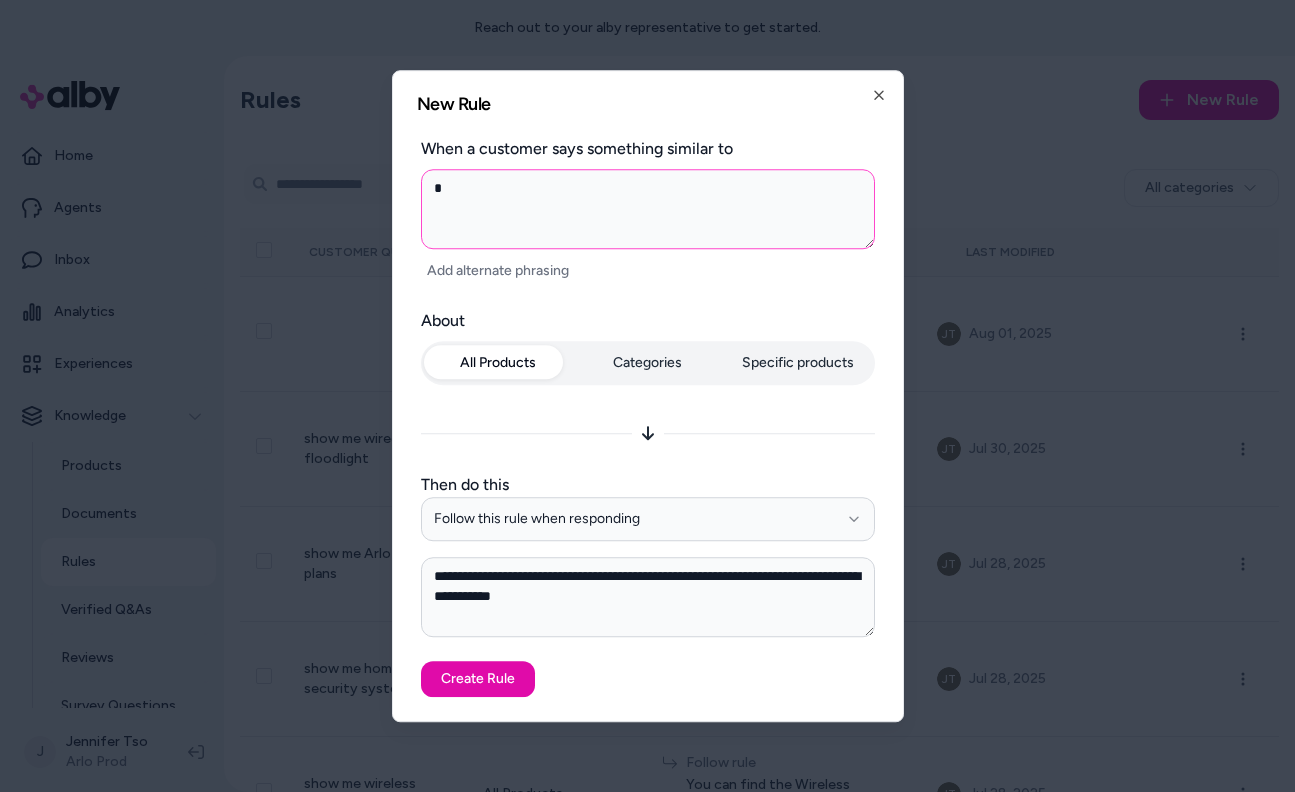 type on "**" 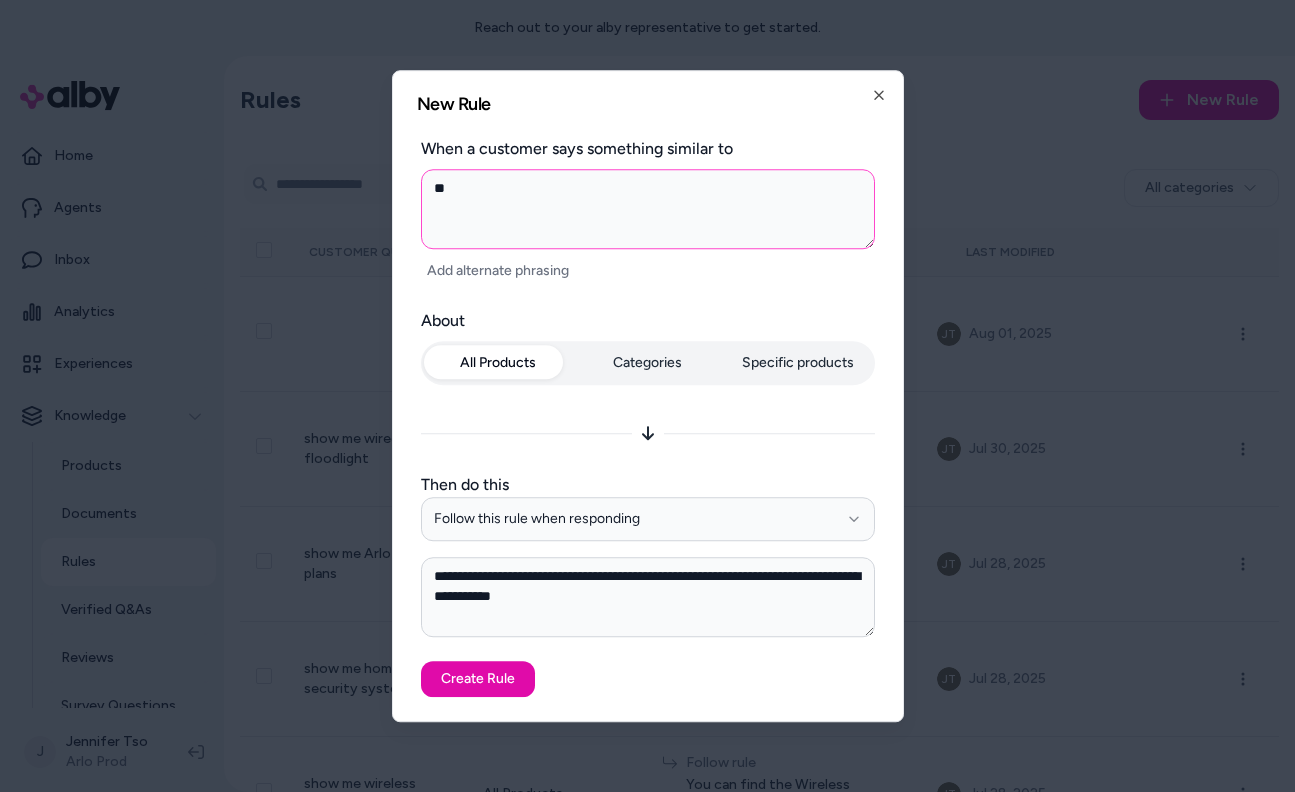 type on "***" 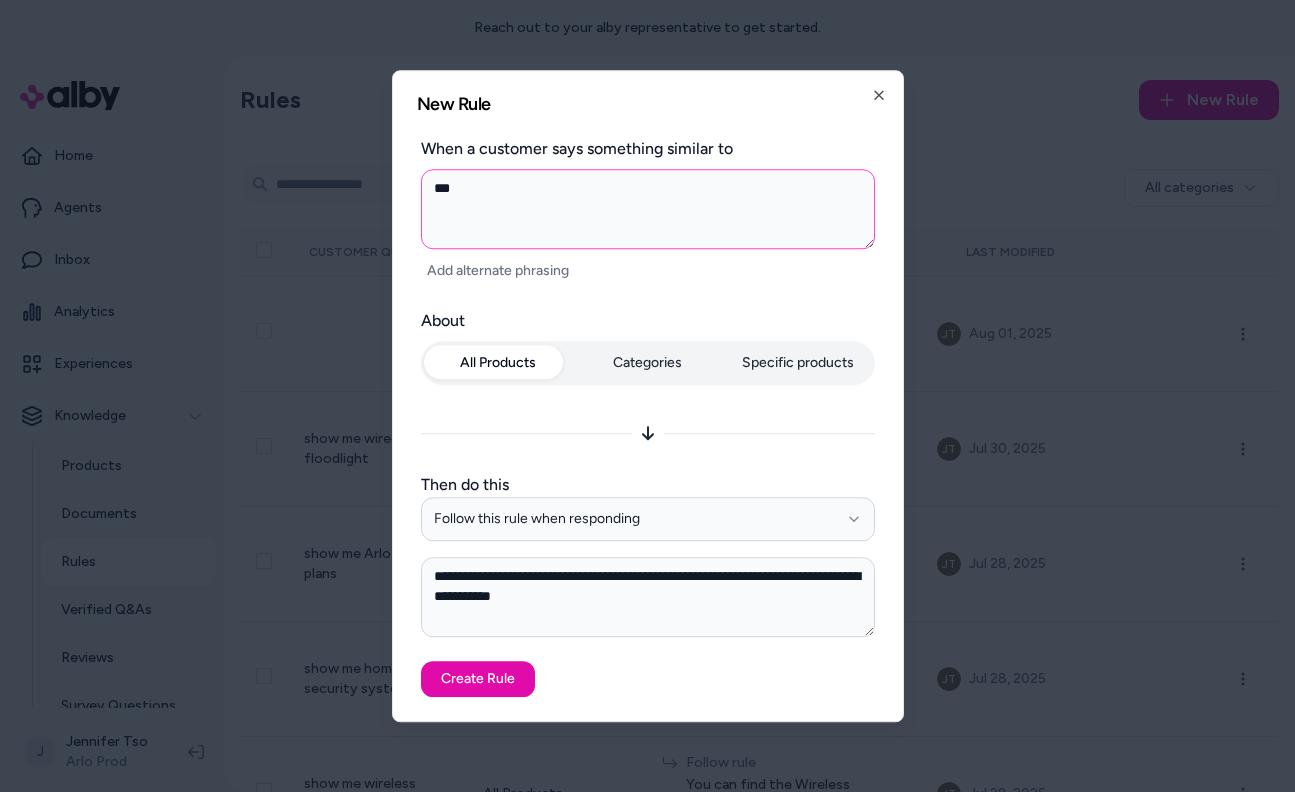 type on "****" 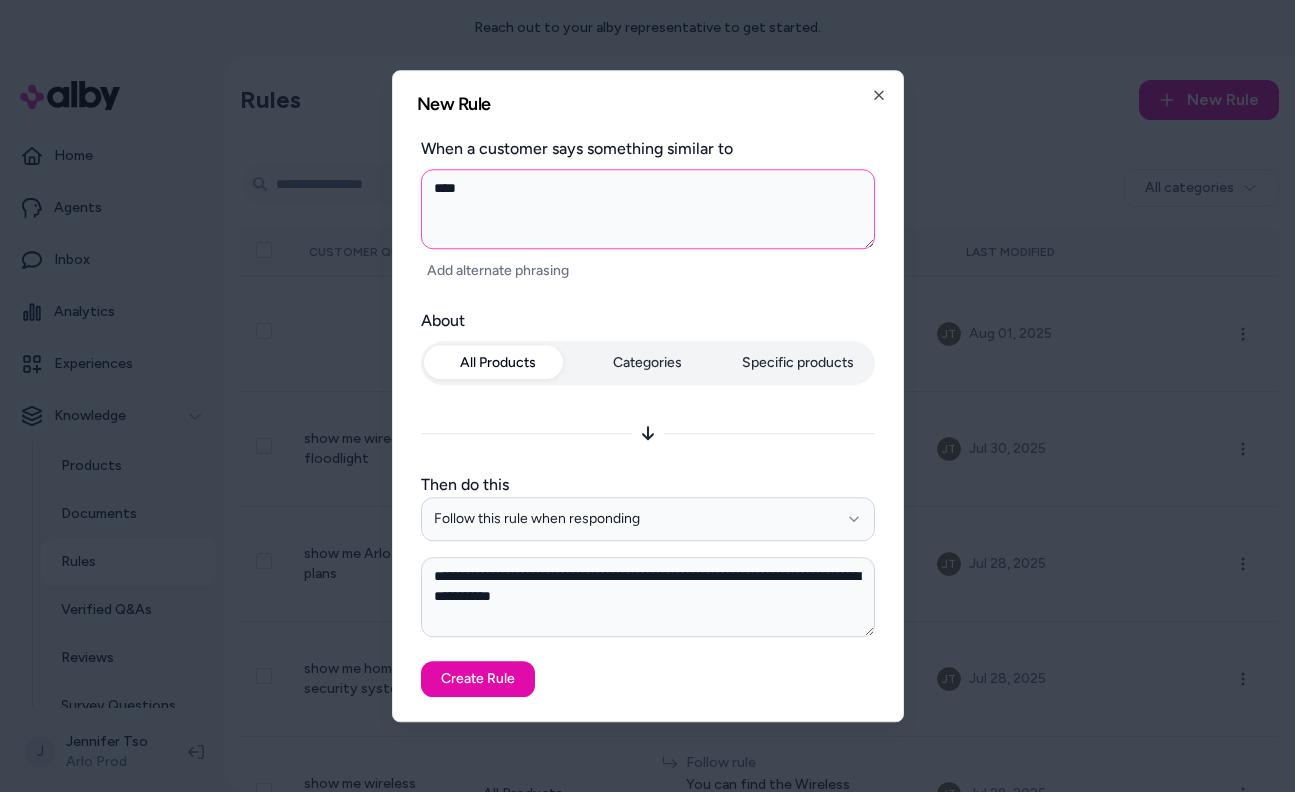 type on "*****" 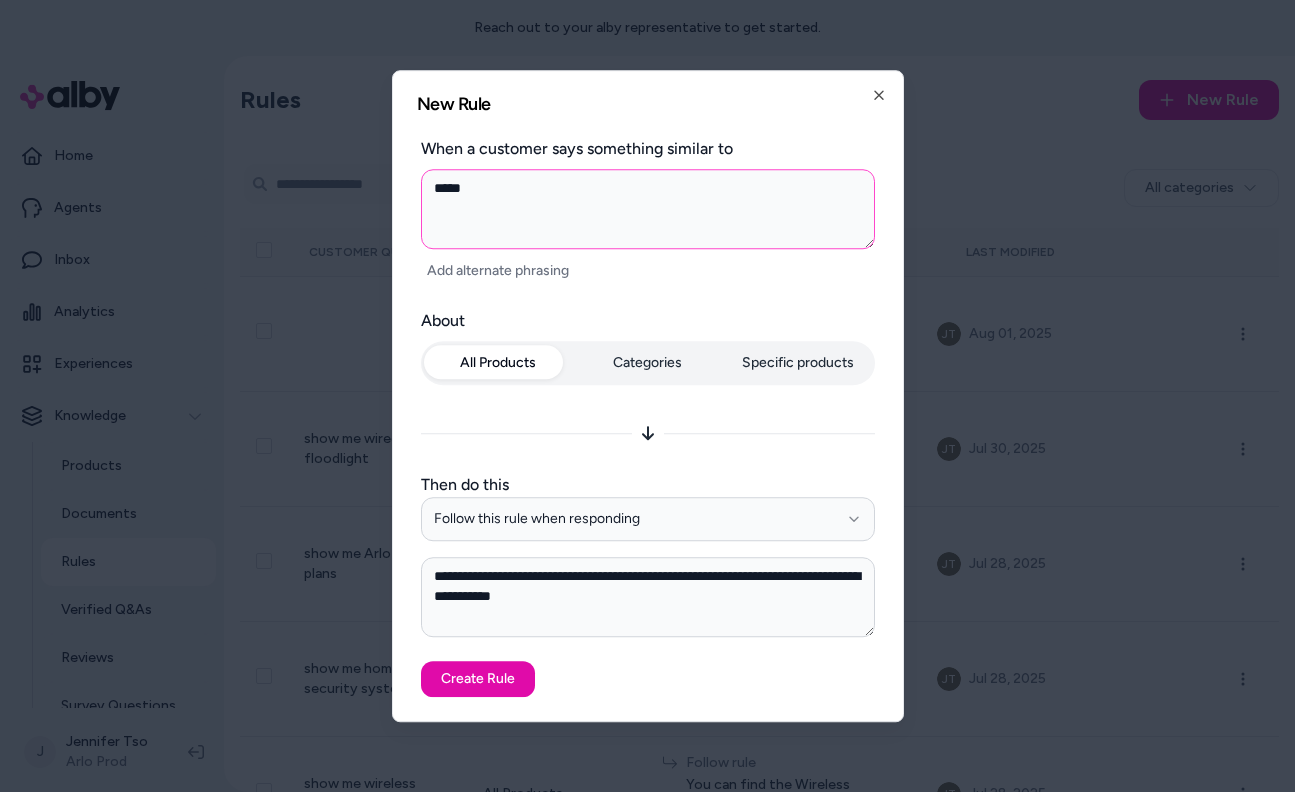 type on "******" 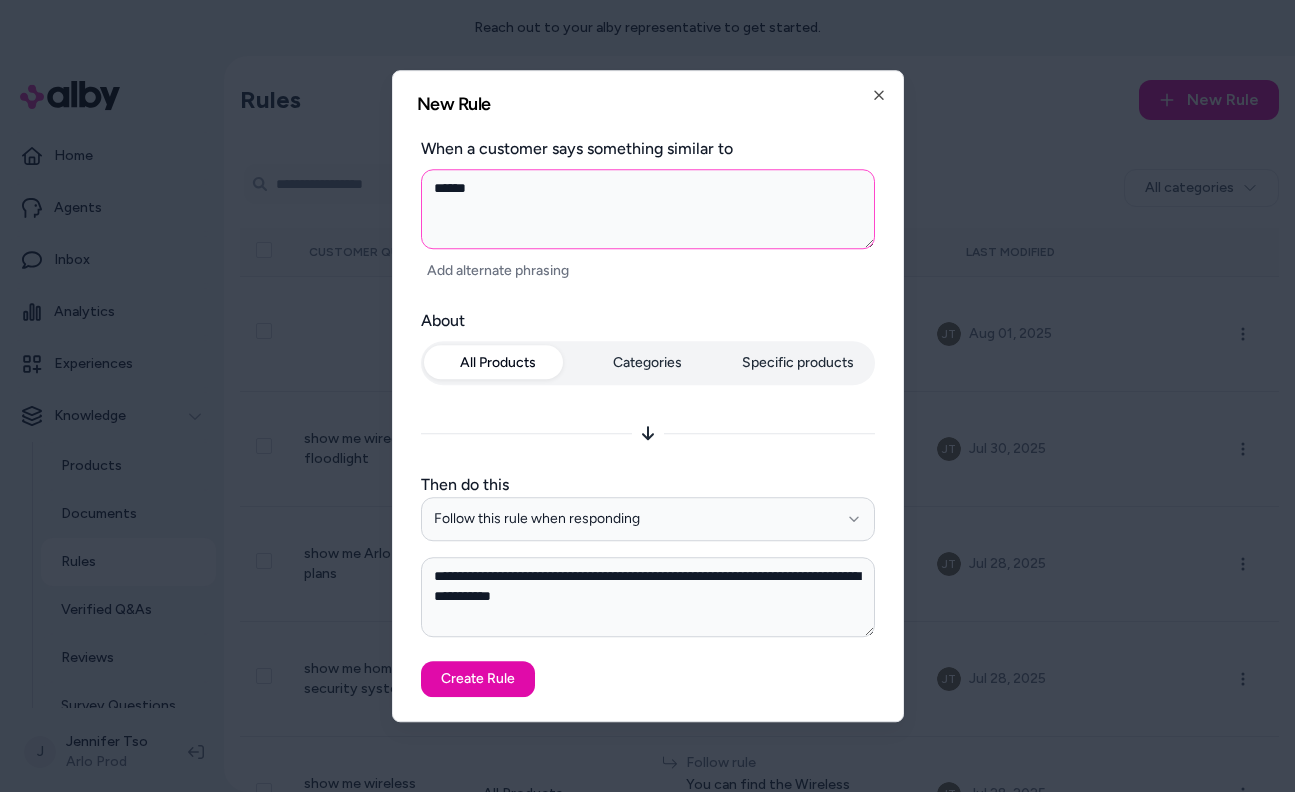 type on "******" 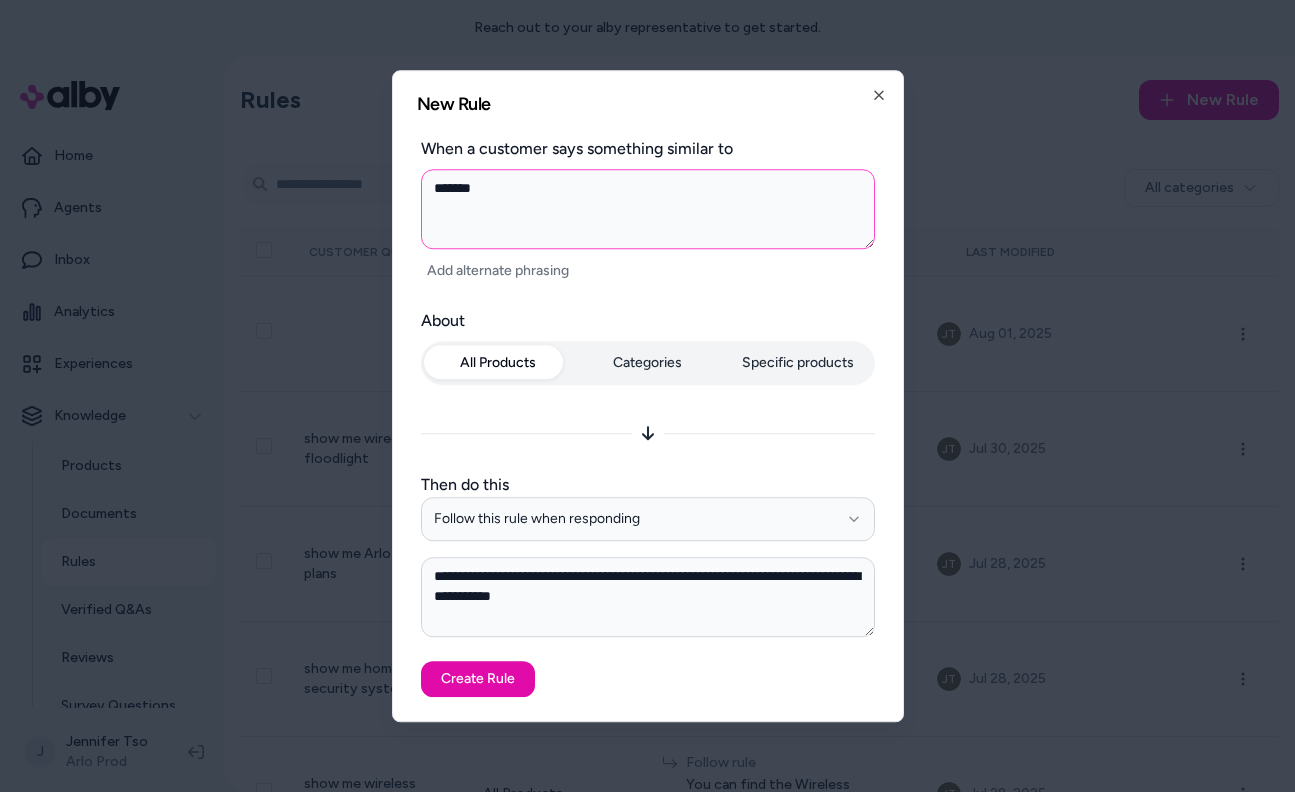 type on "********" 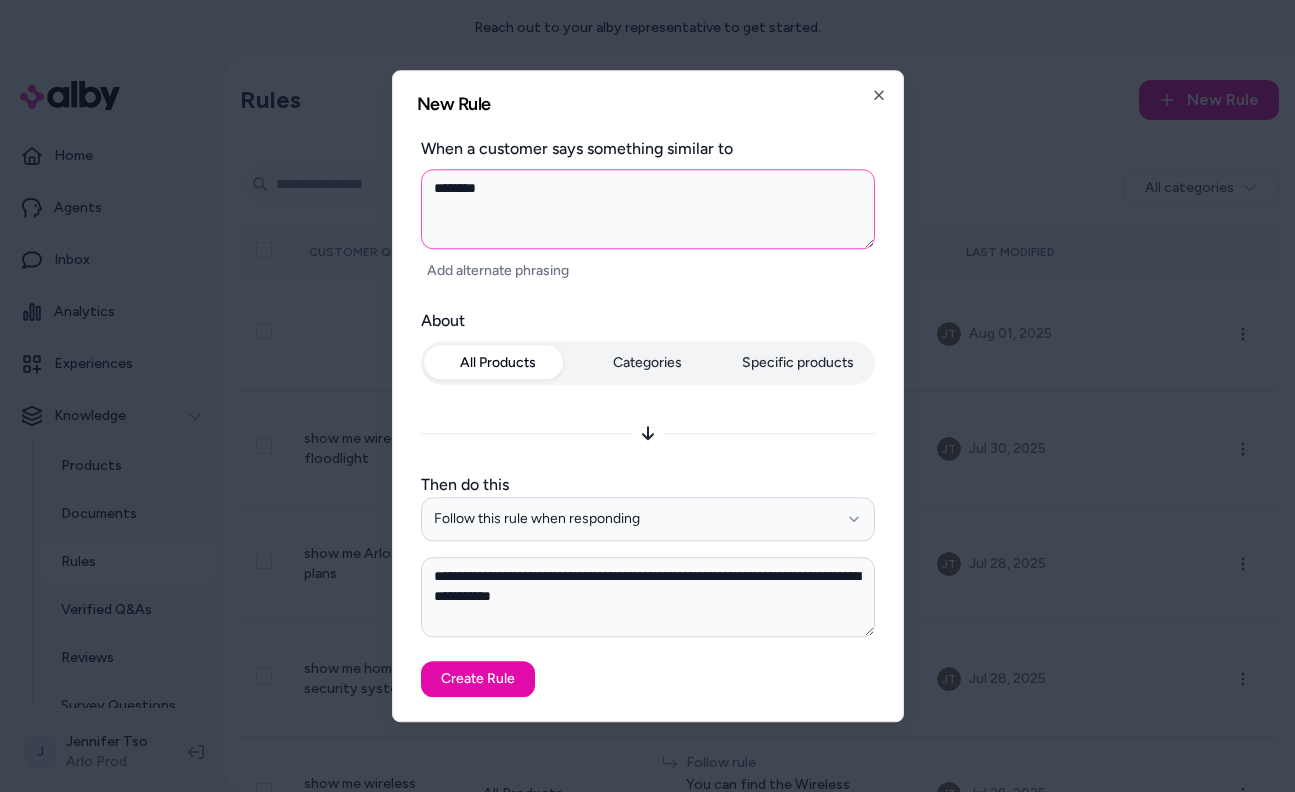 type on "*********" 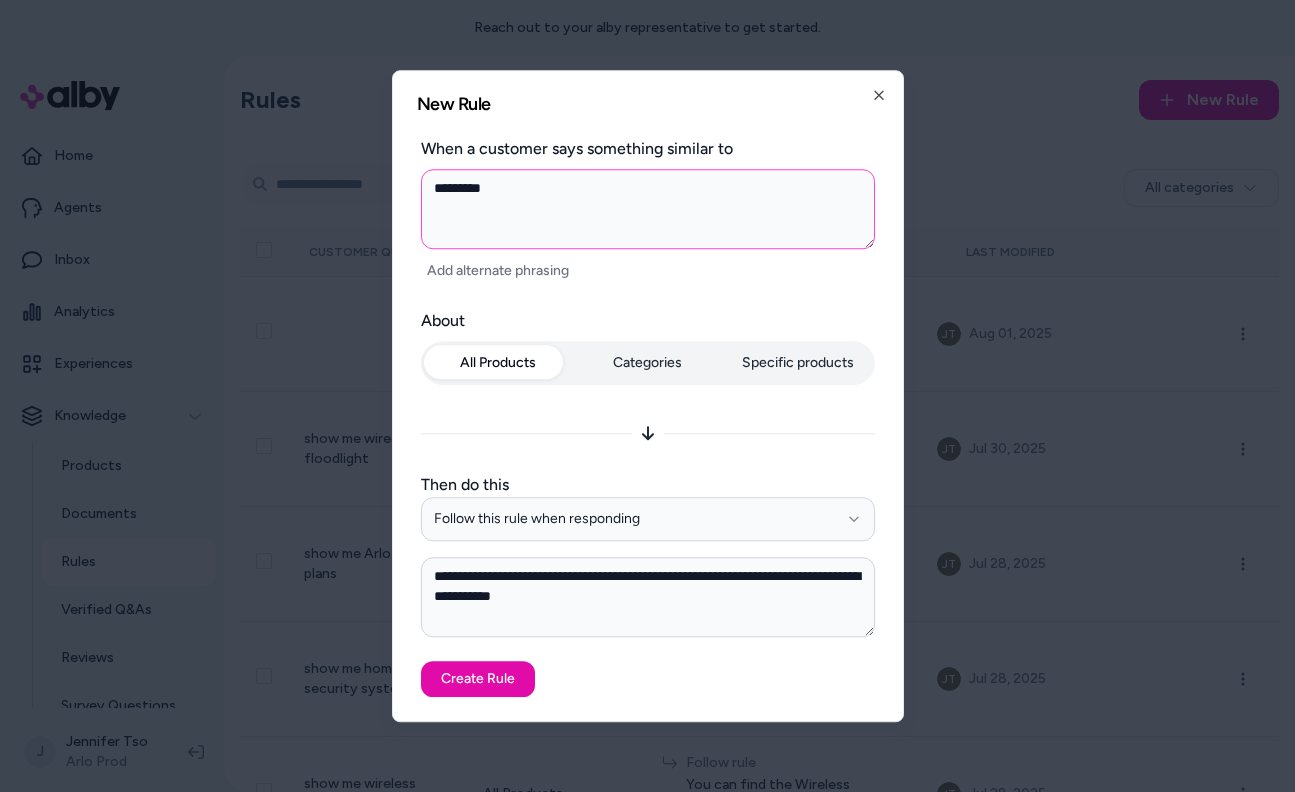 type on "**********" 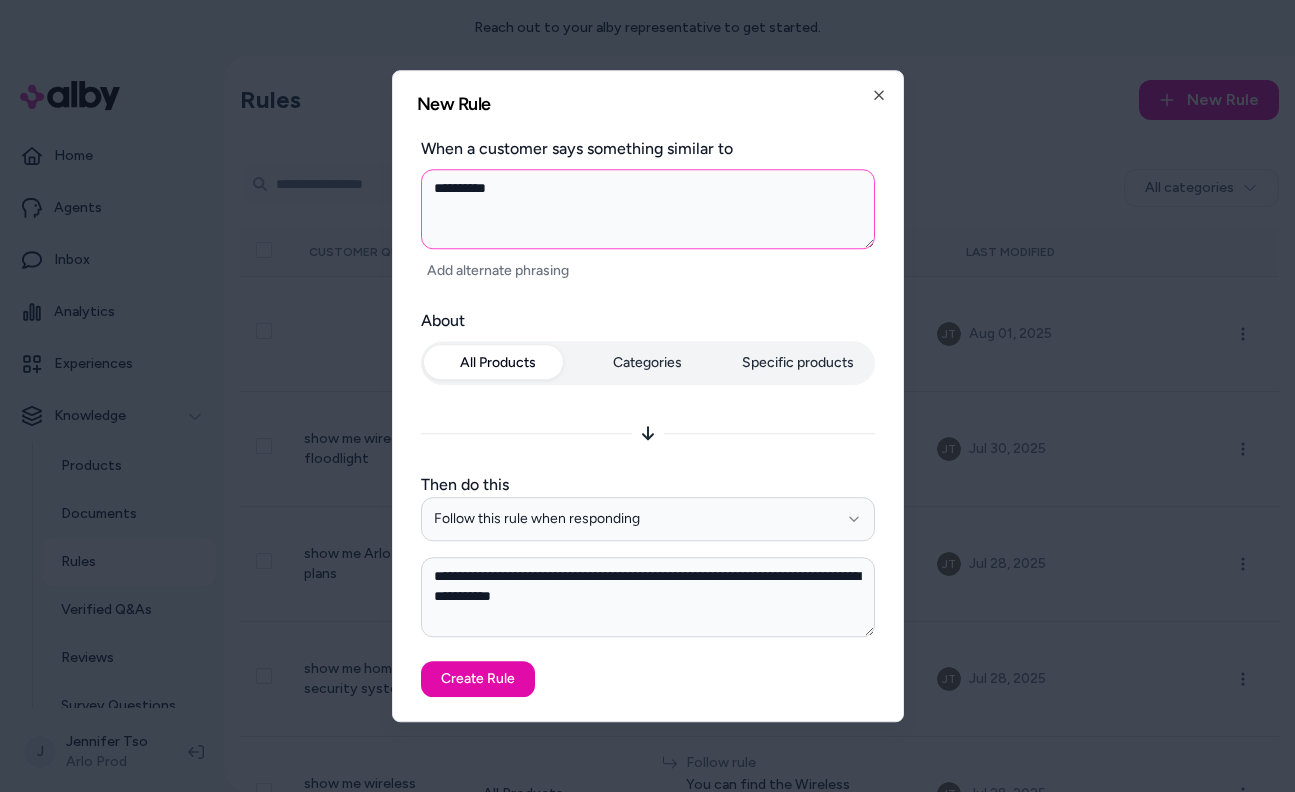 type on "**********" 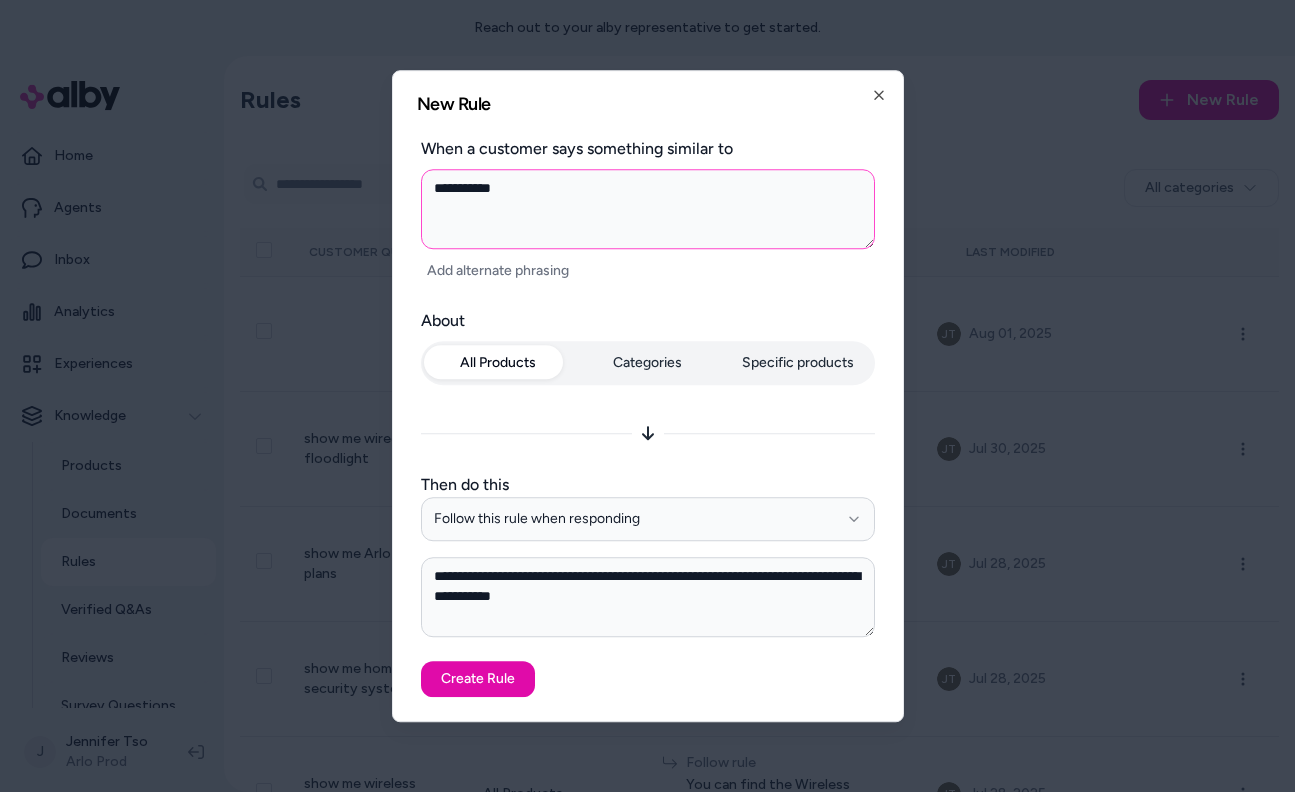 type on "**********" 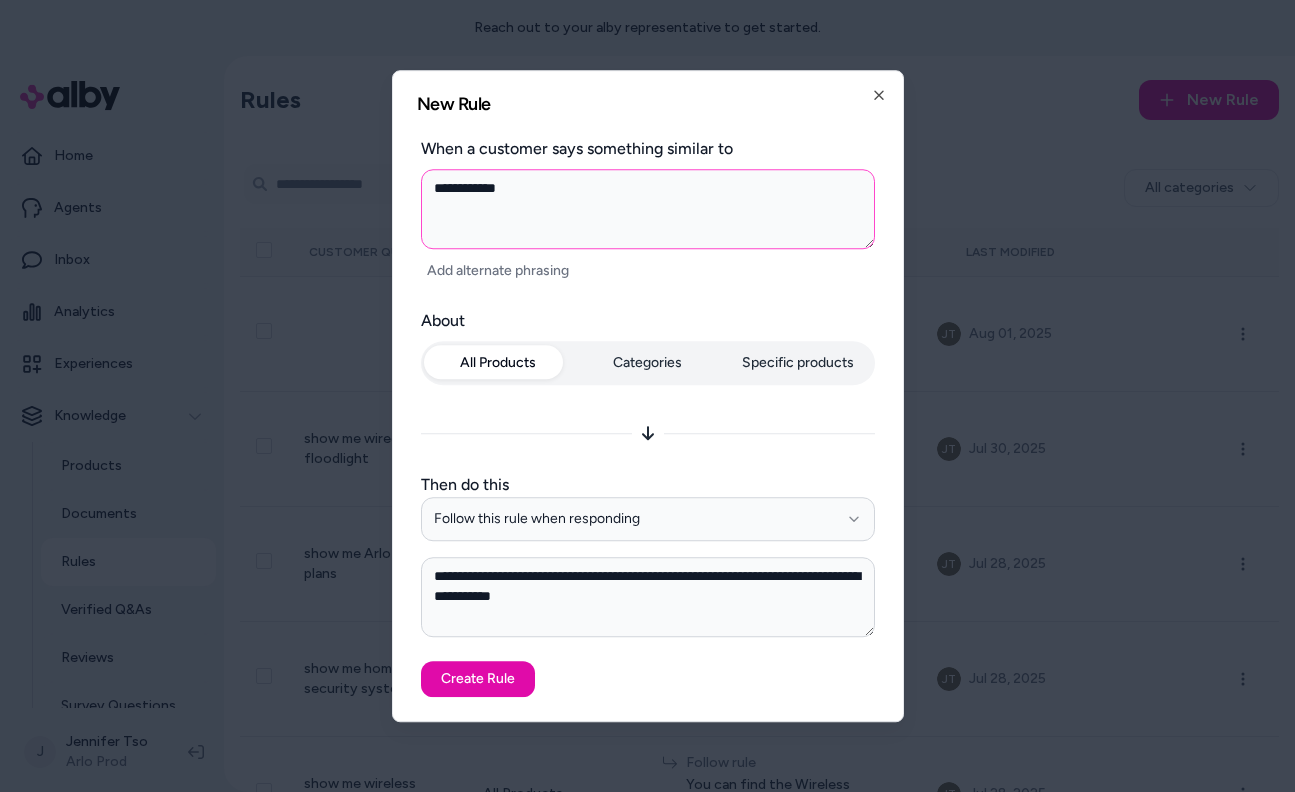 type on "**********" 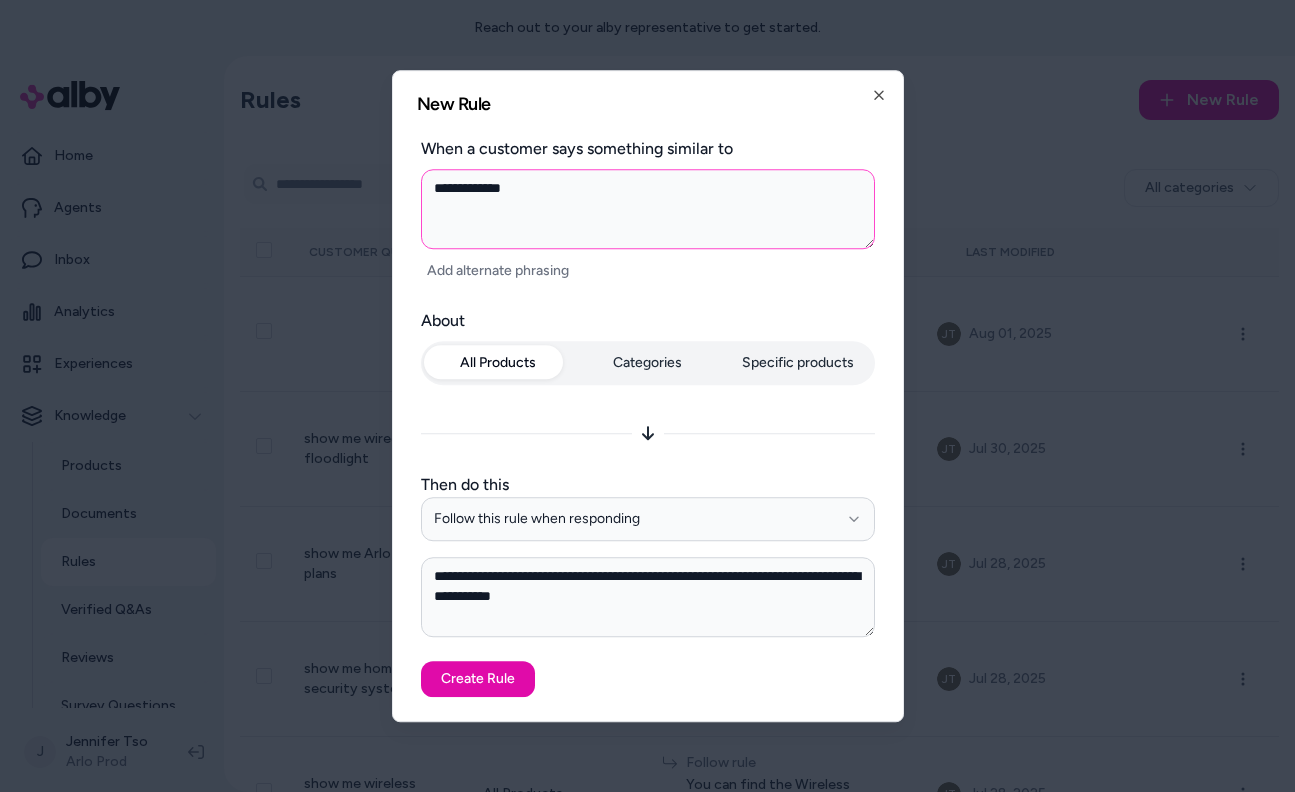 type on "**********" 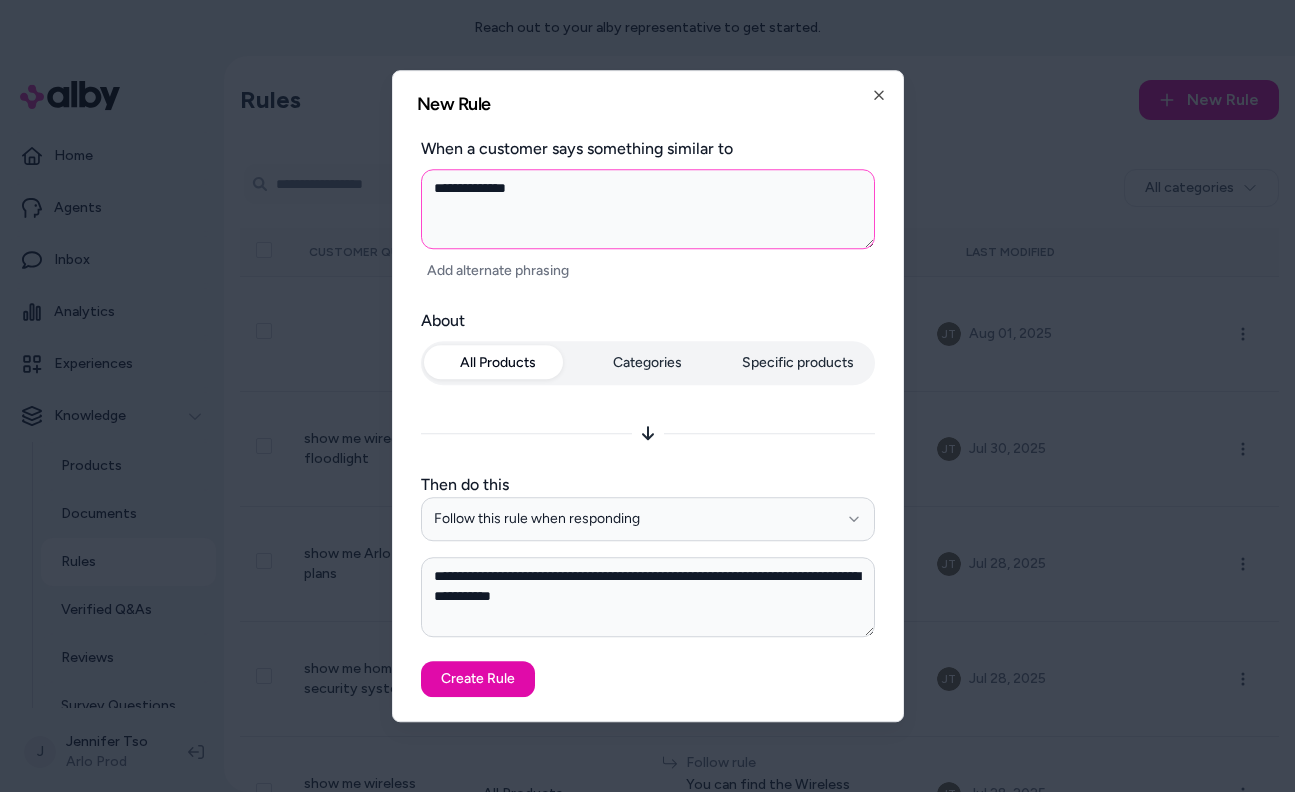 type on "**********" 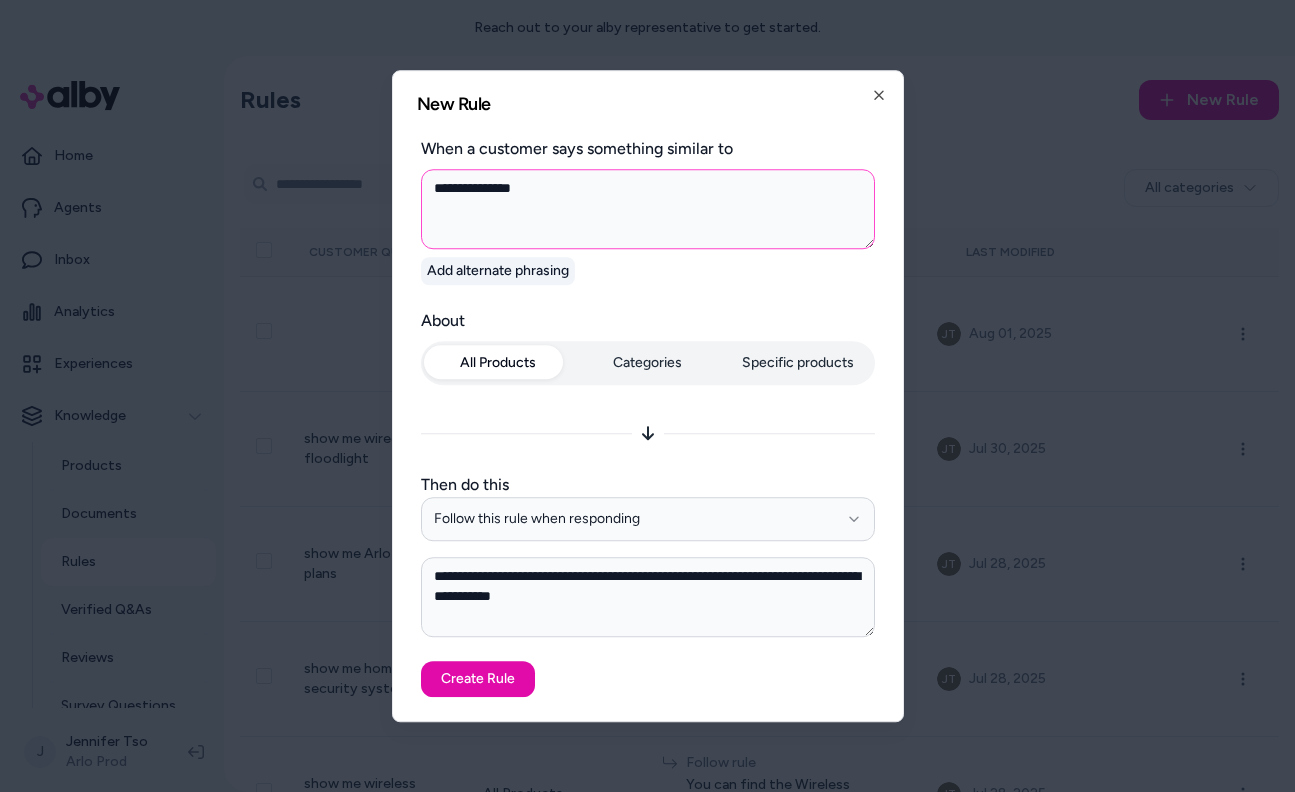 type on "**********" 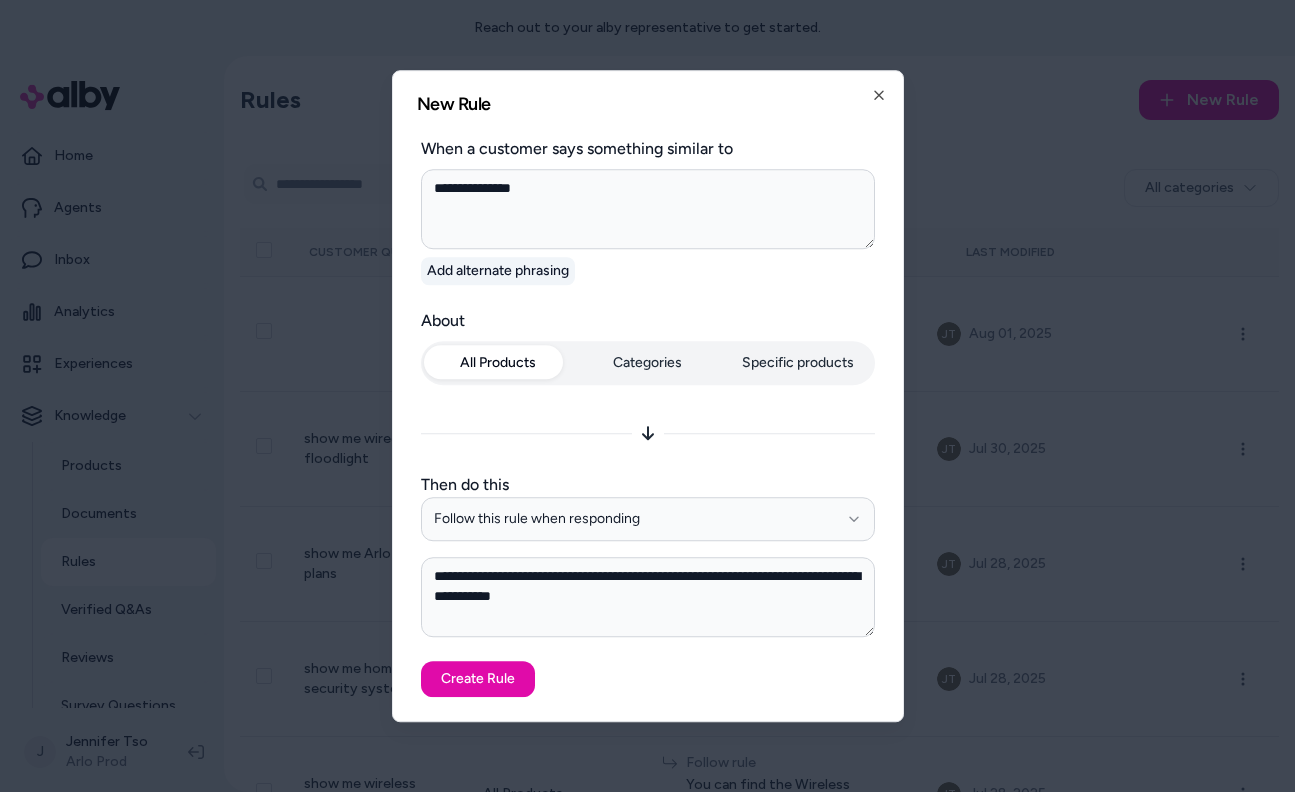 click on "Add alternate phrasing" at bounding box center (498, 271) 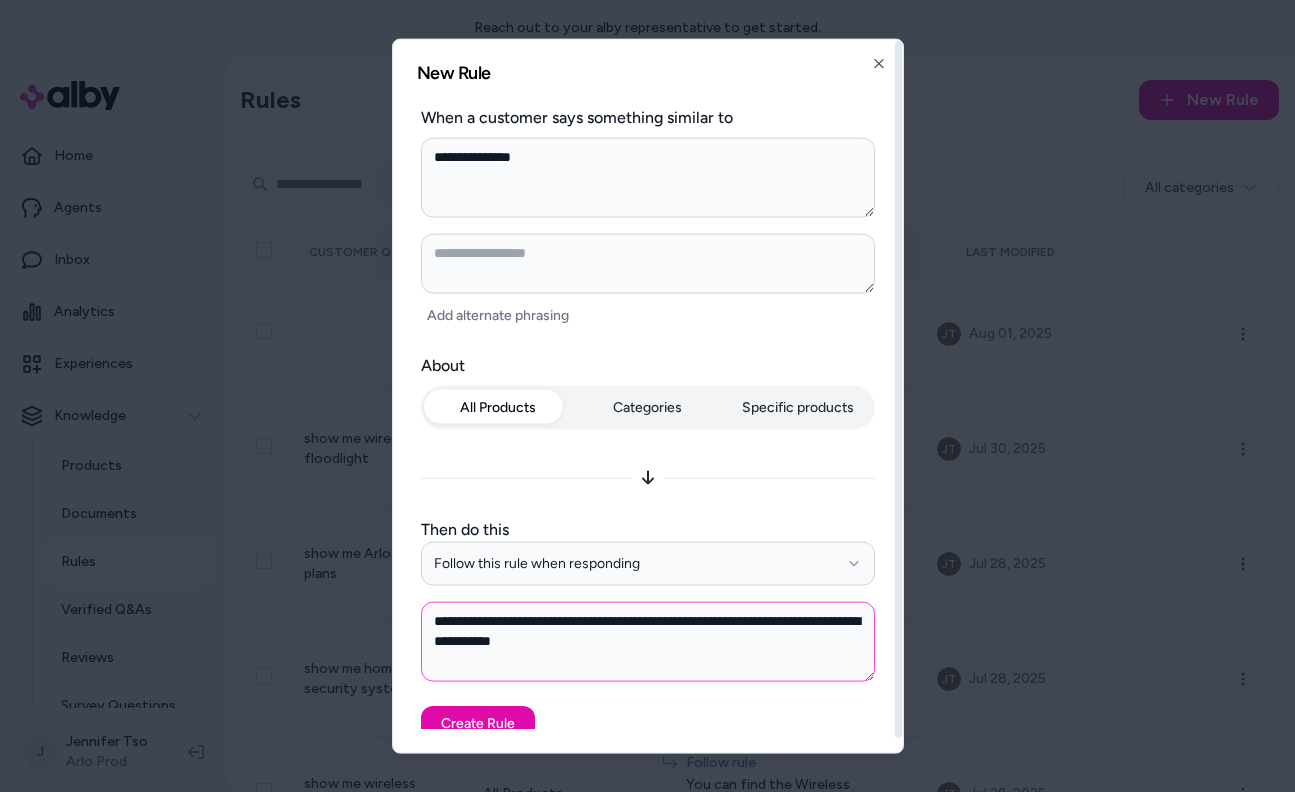 click on "**********" at bounding box center [648, 641] 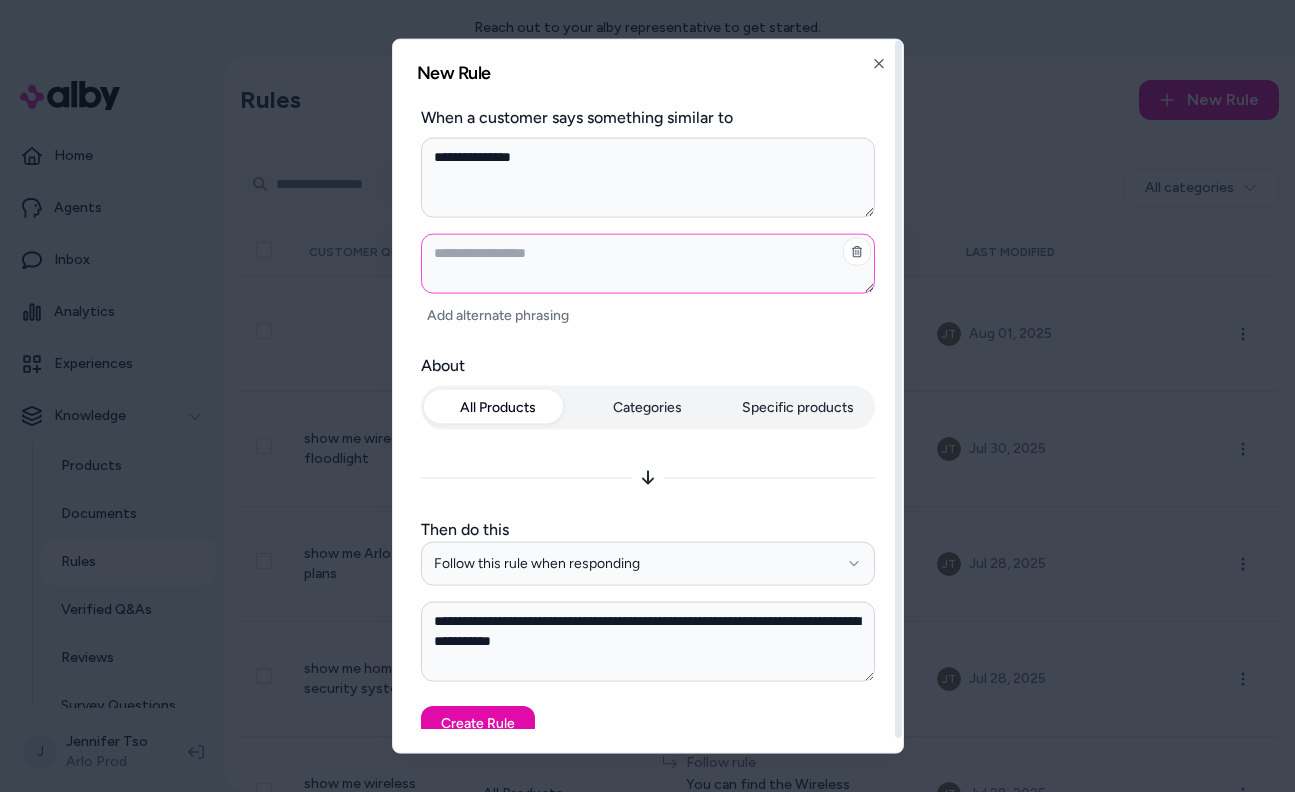 click at bounding box center (648, 264) 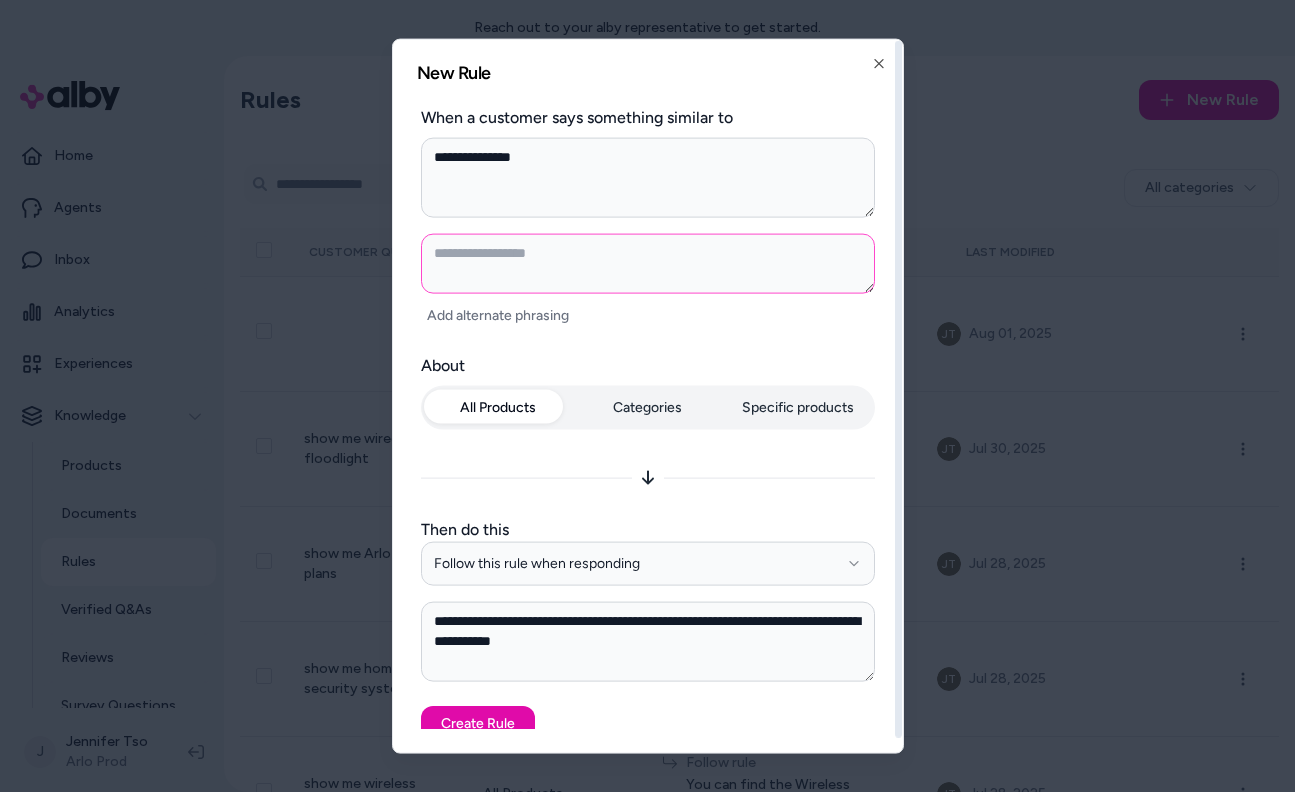 type on "*" 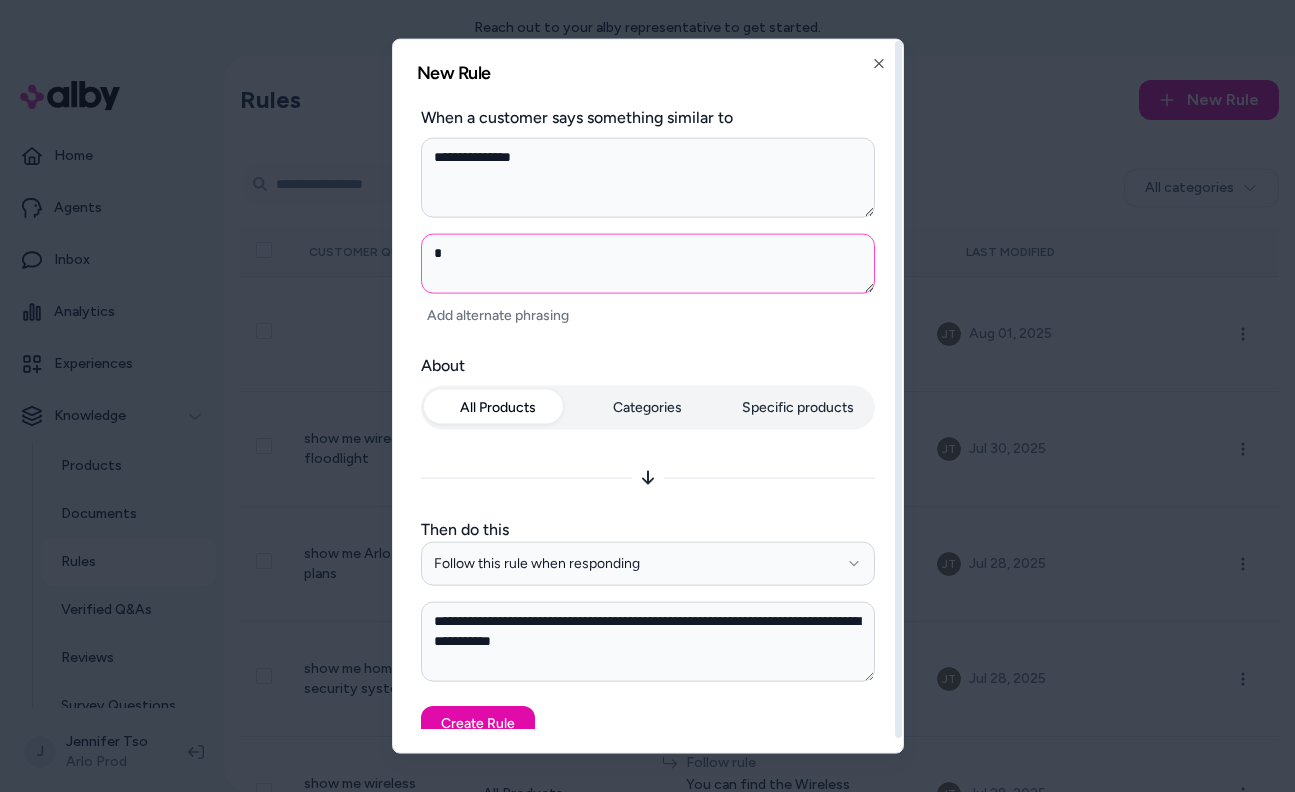 type on "*" 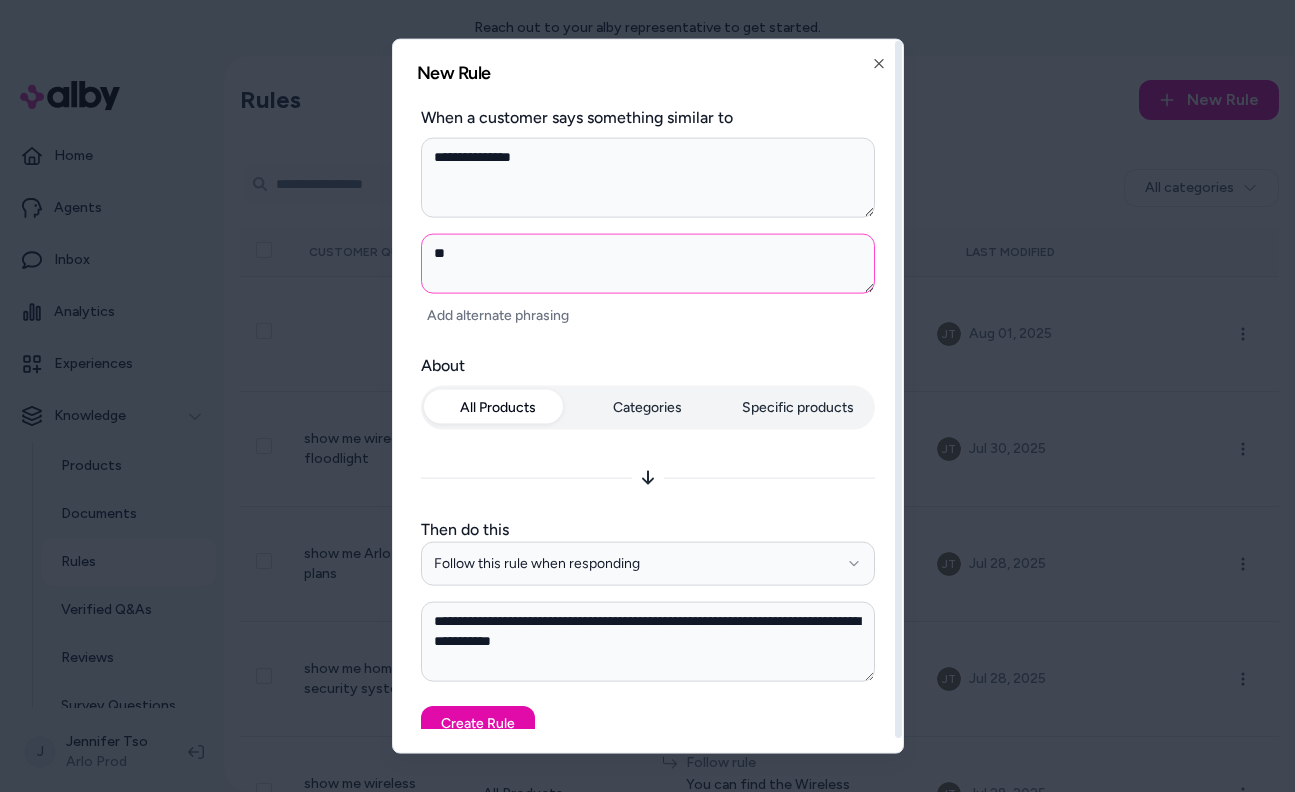 type on "*" 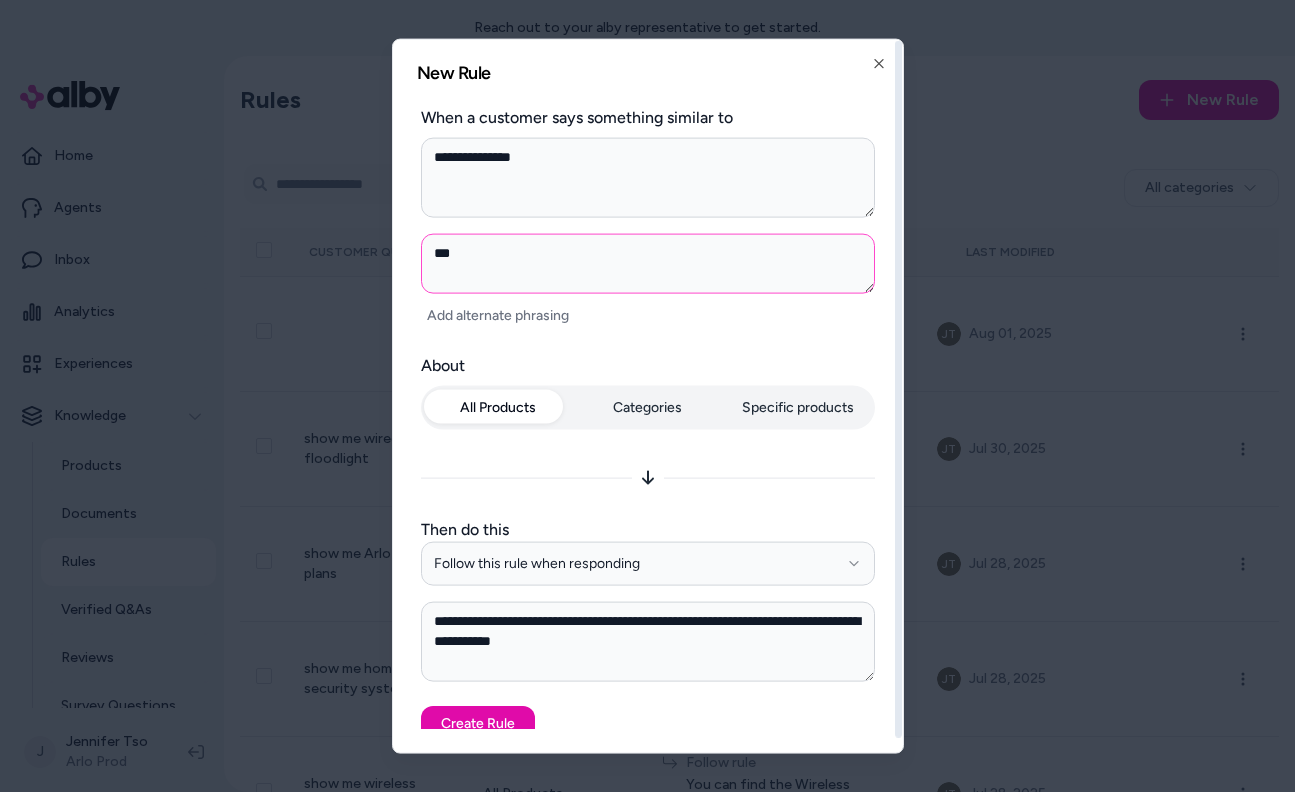 type on "*" 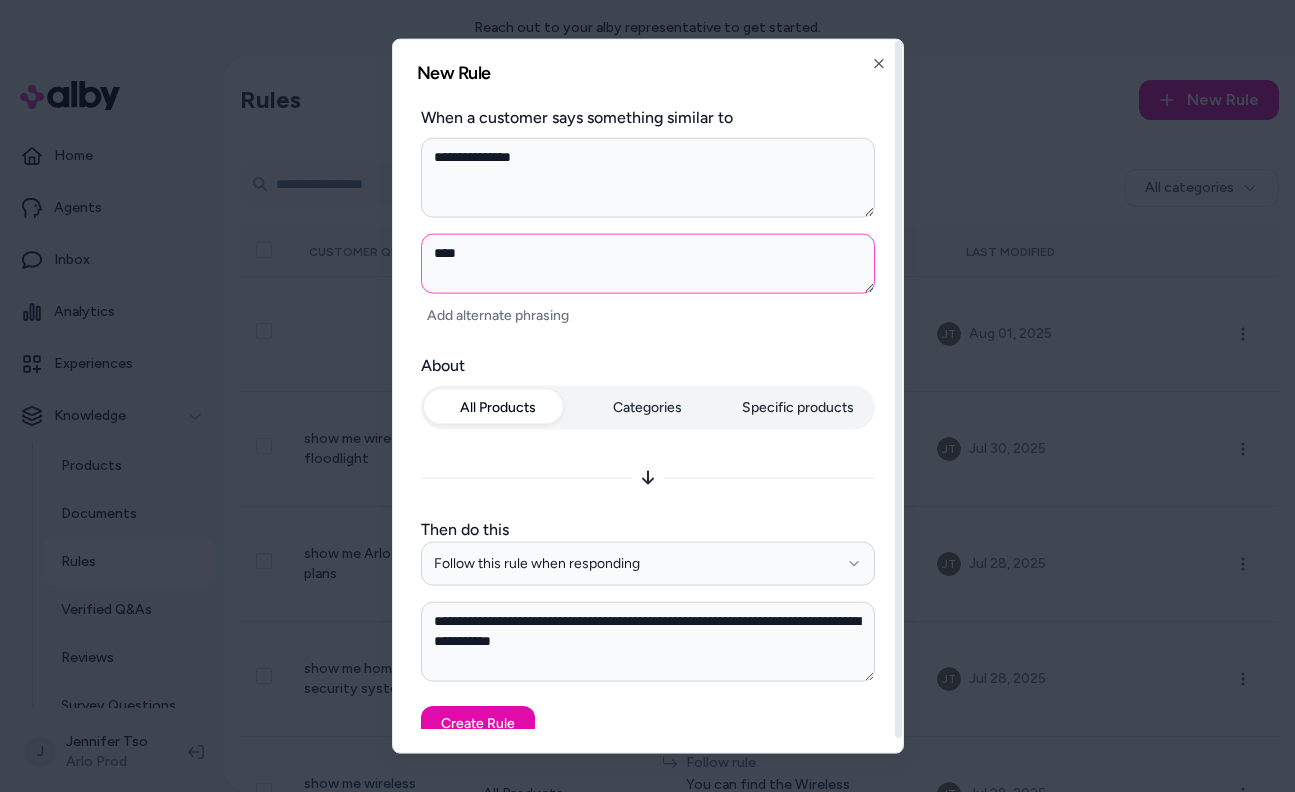 type on "*" 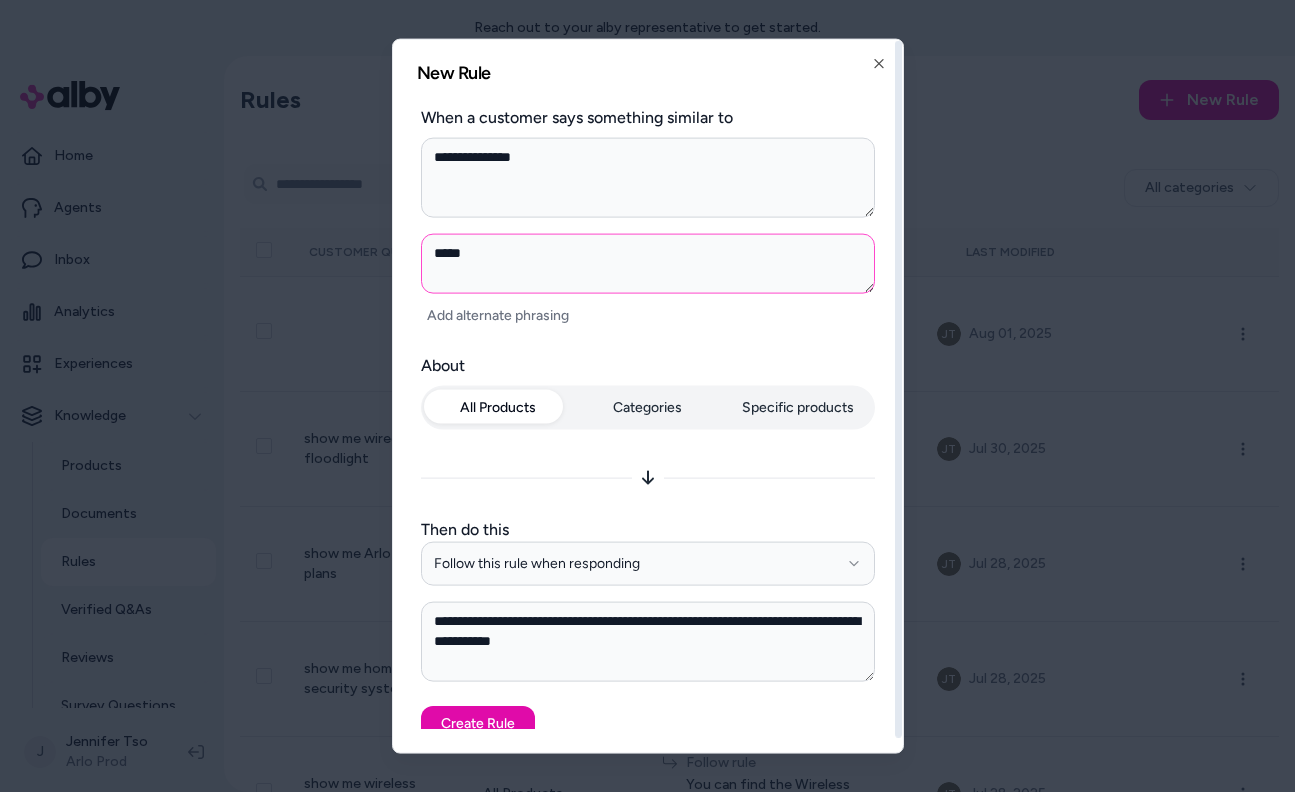 type on "******" 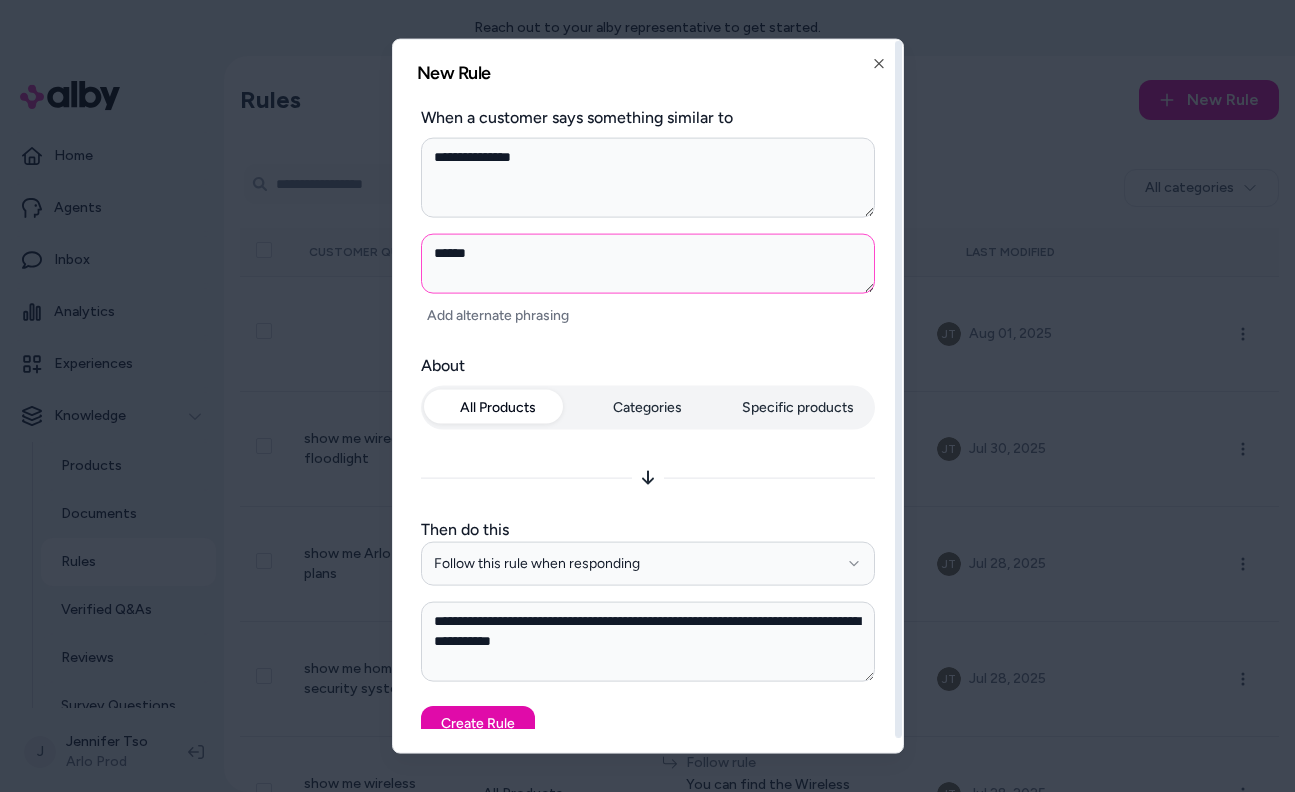 type on "*" 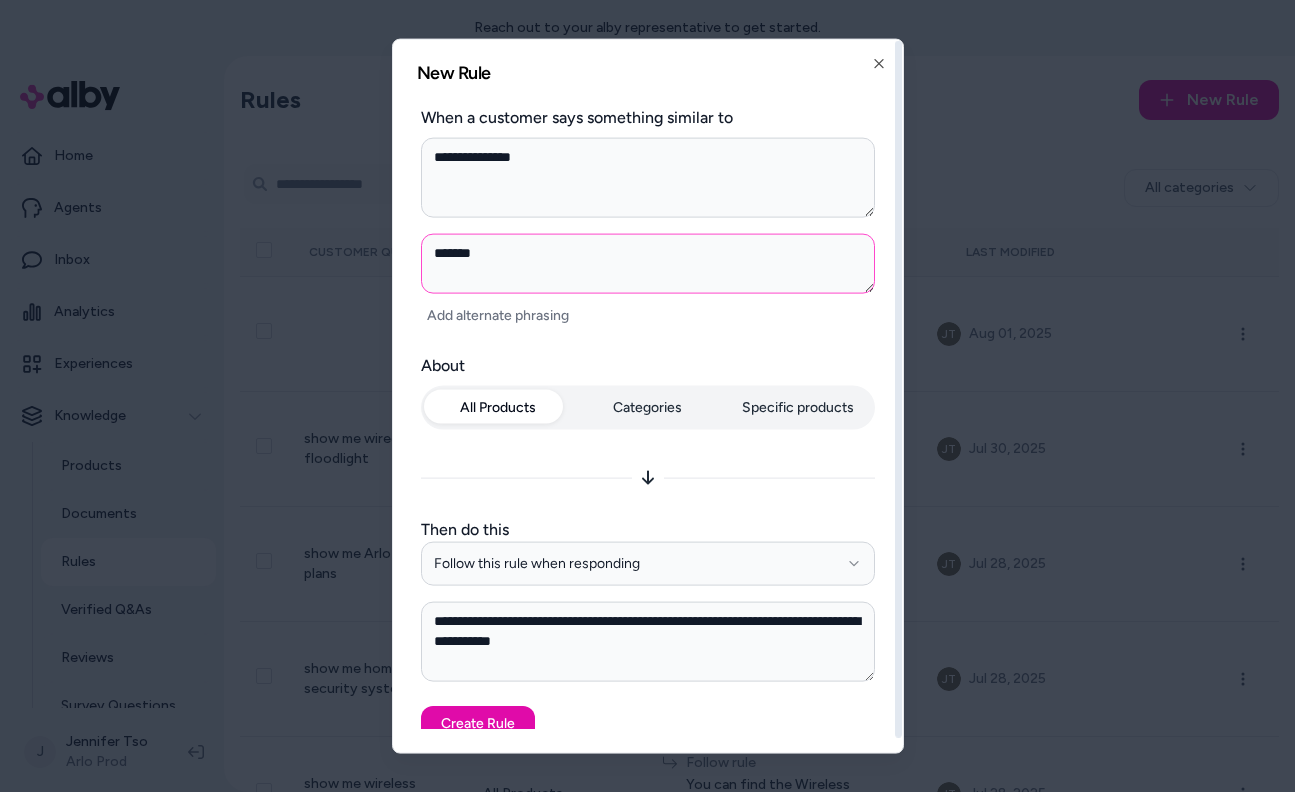 type on "*" 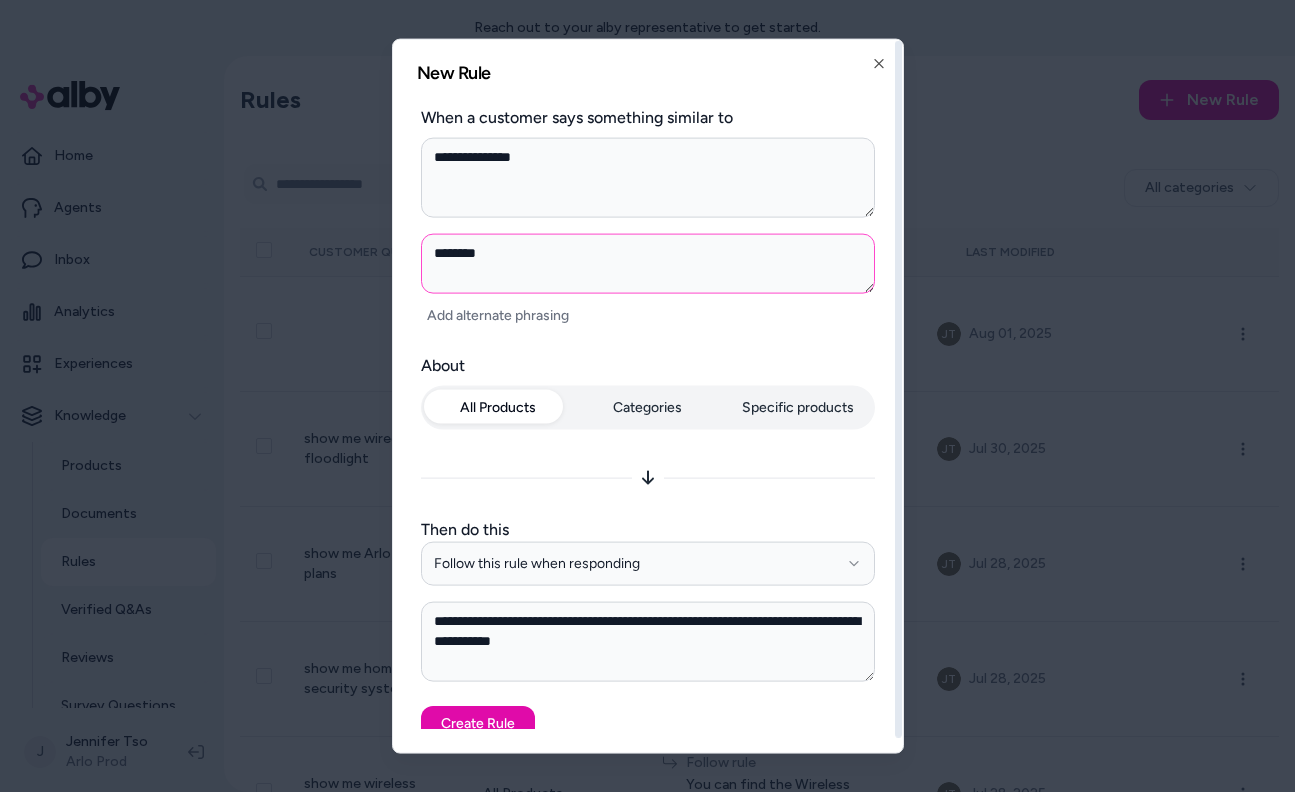 type on "*" 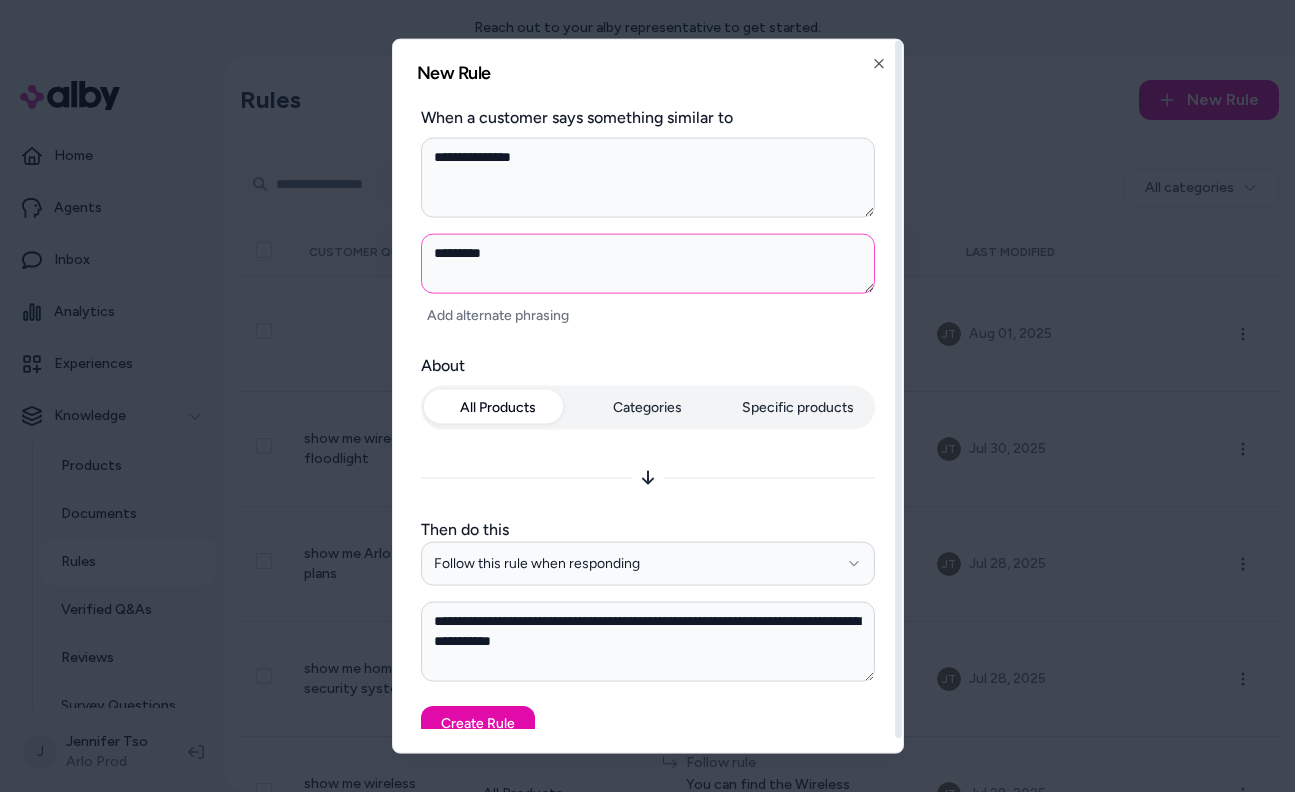 type on "**********" 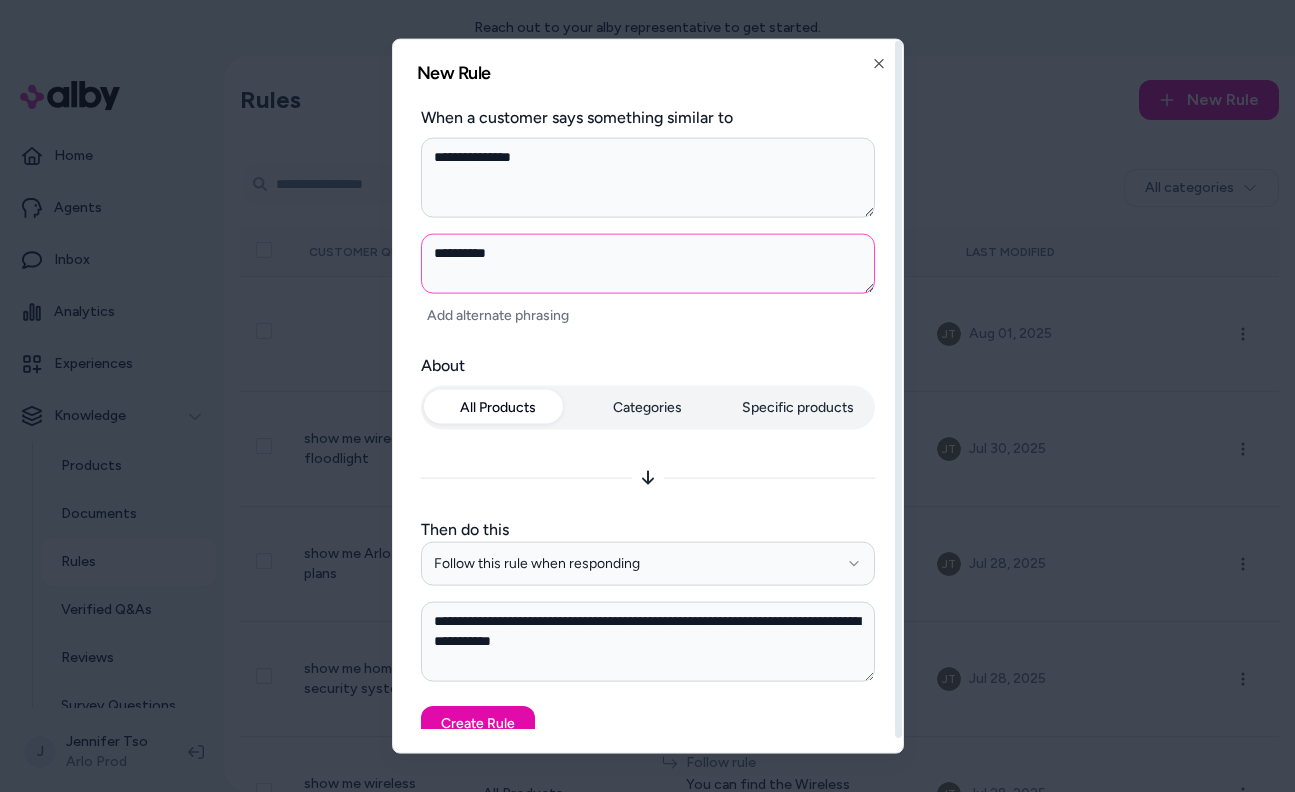 type on "*" 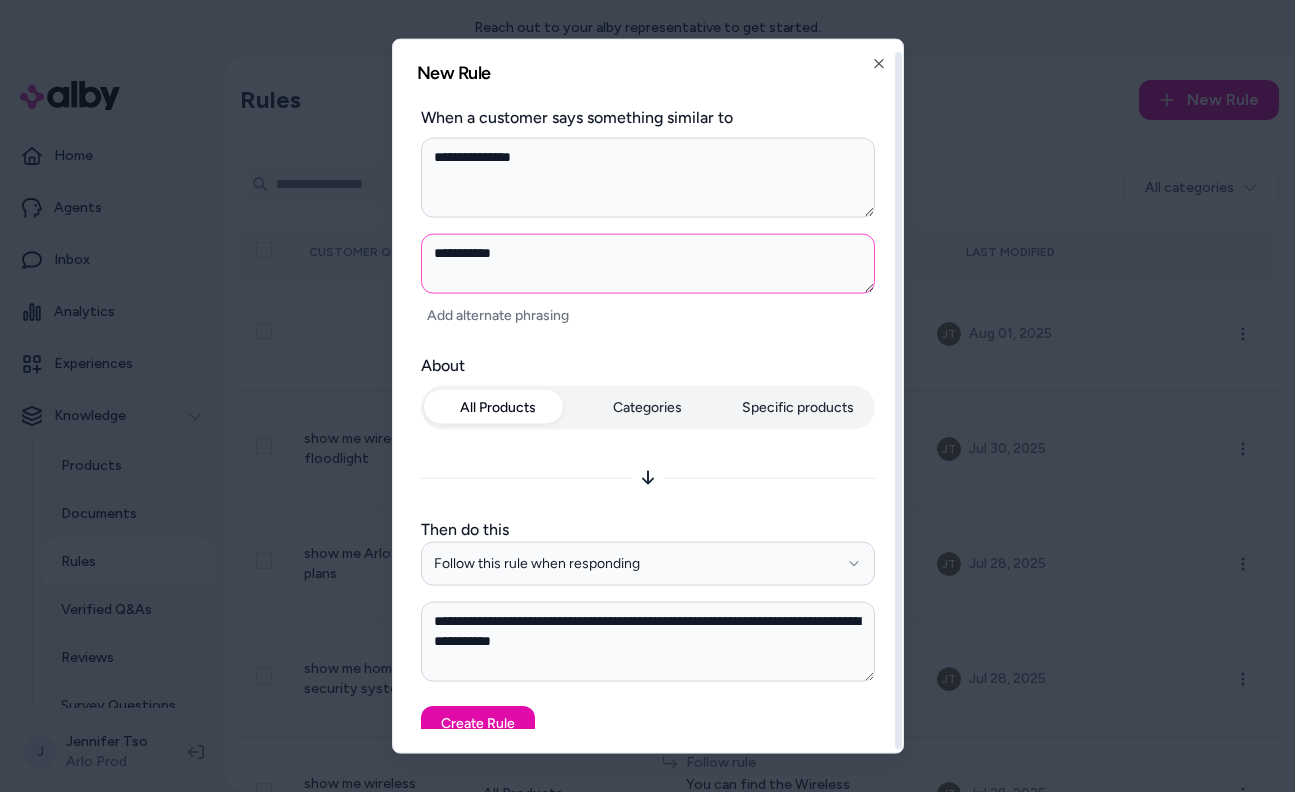 scroll, scrollTop: 12, scrollLeft: 0, axis: vertical 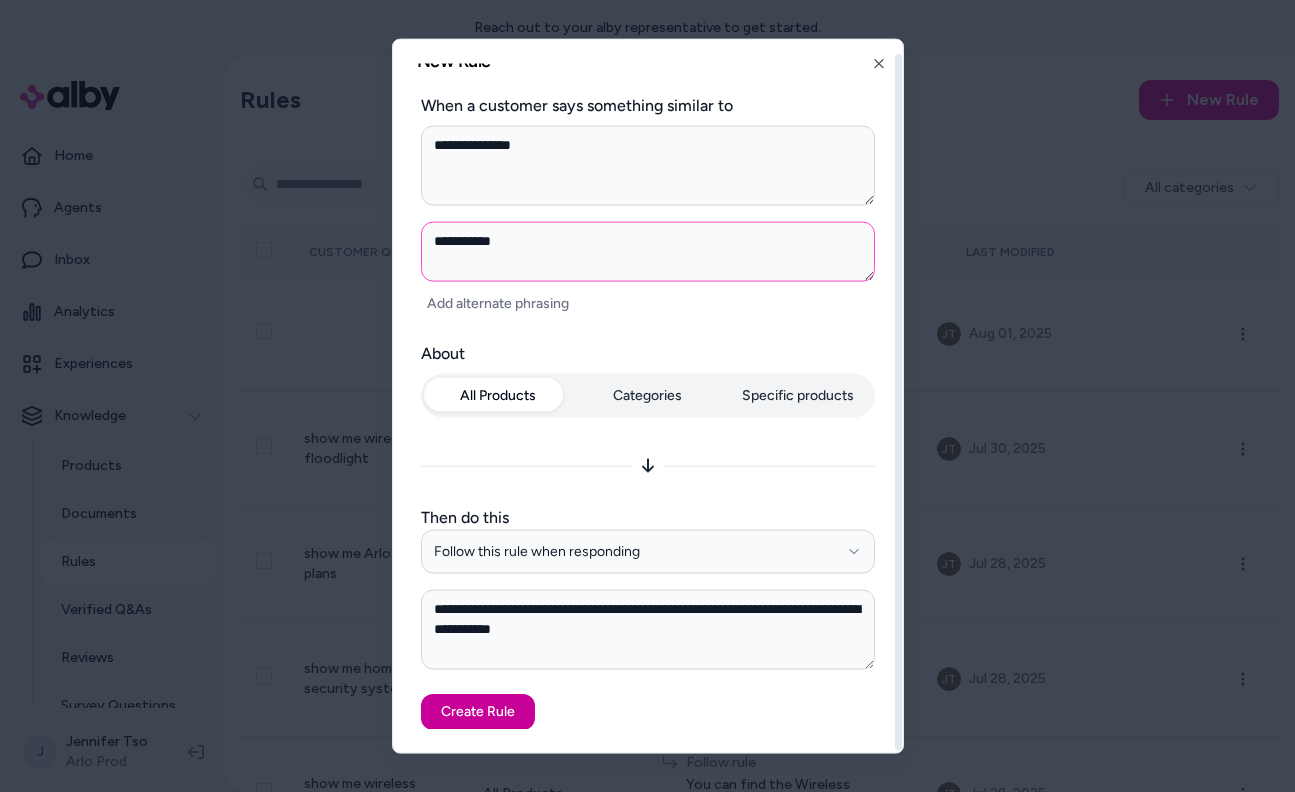 type on "**********" 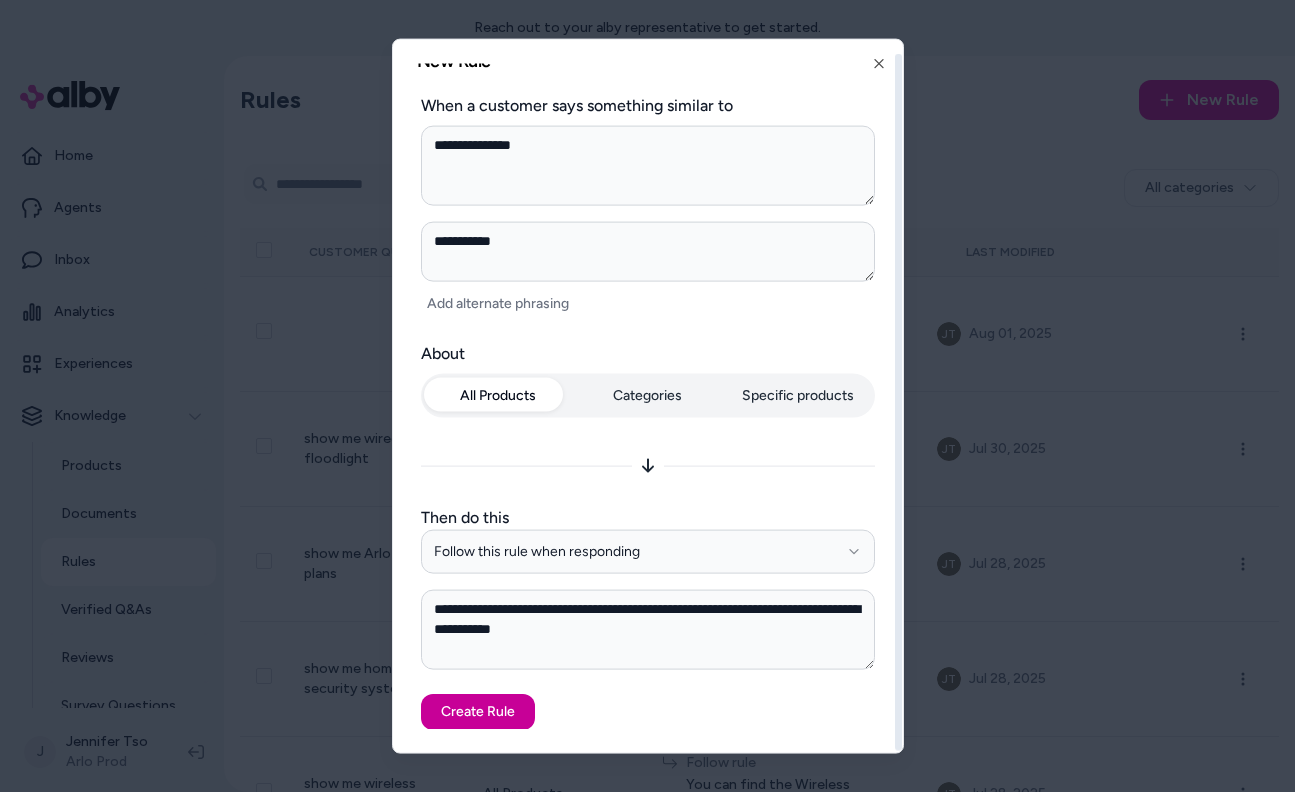 click on "Create Rule" at bounding box center (478, 711) 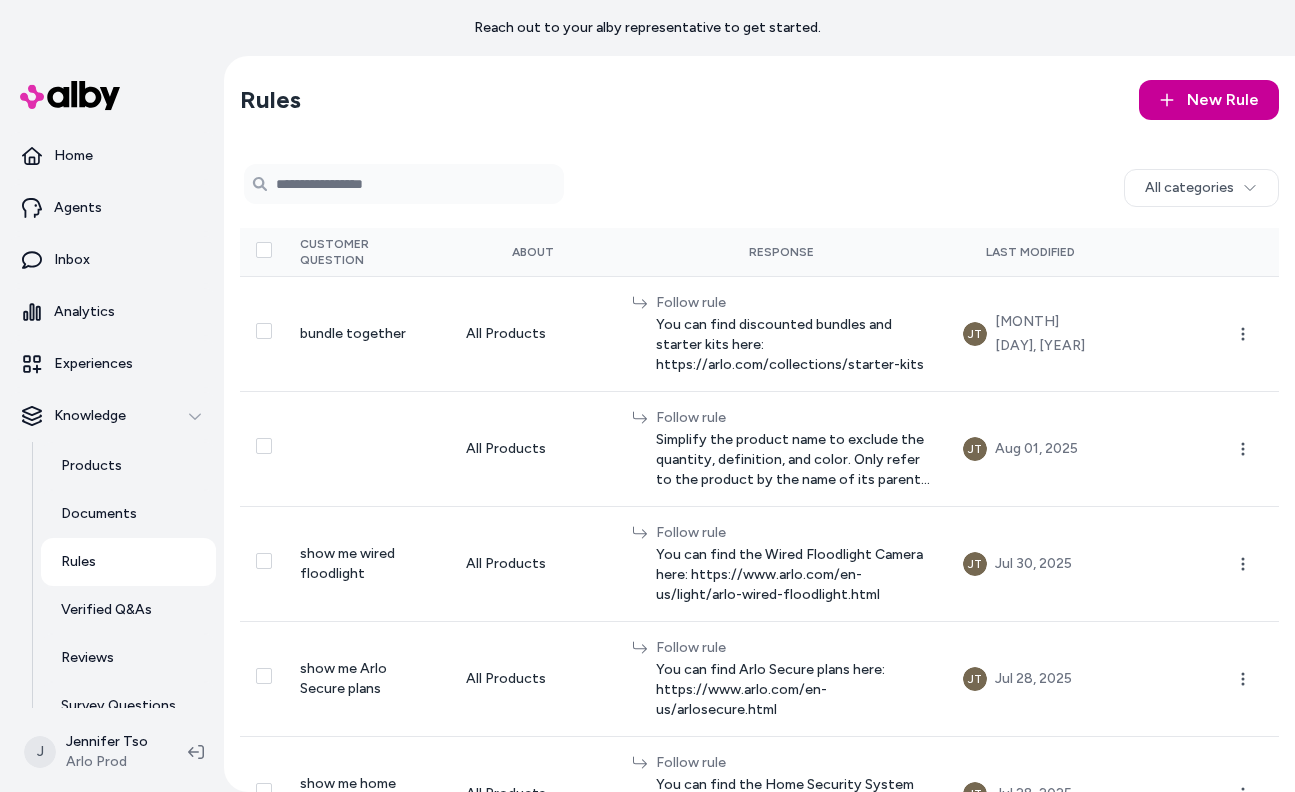click 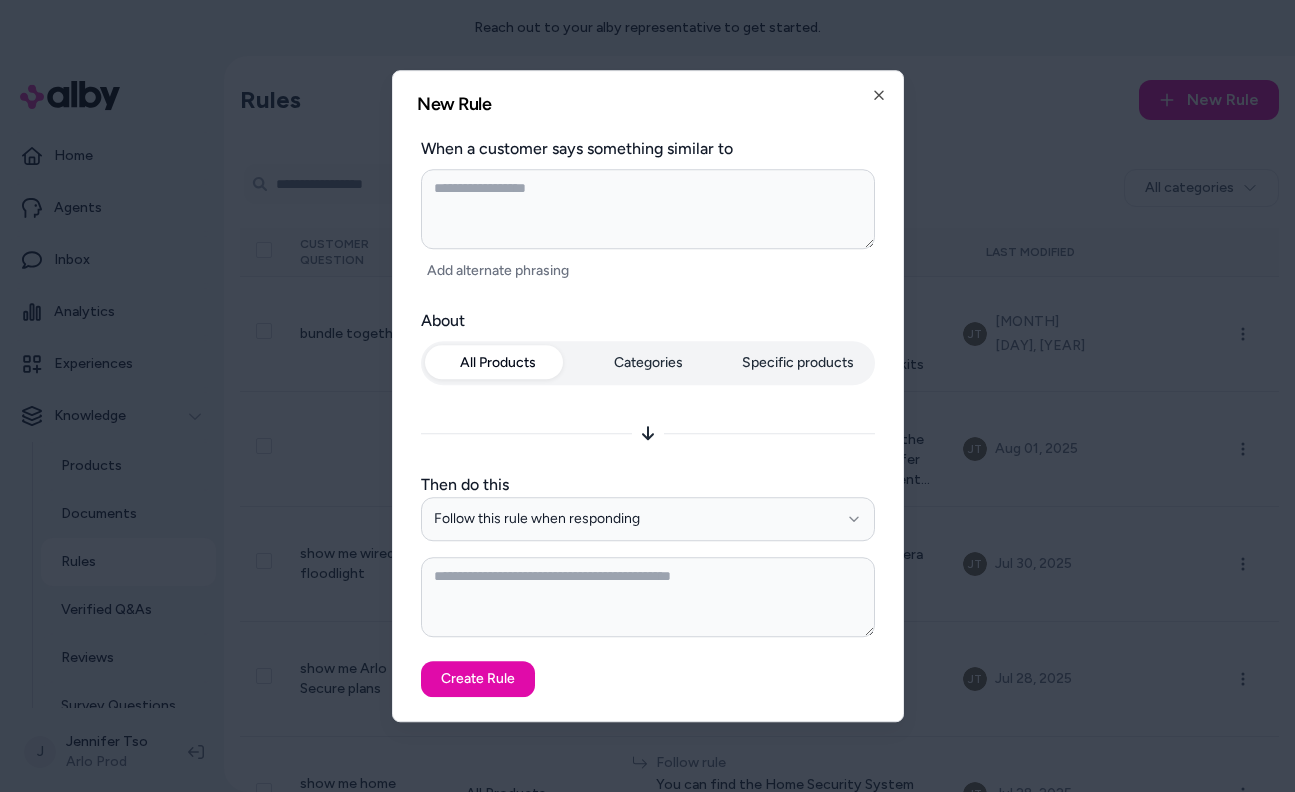 type on "*" 